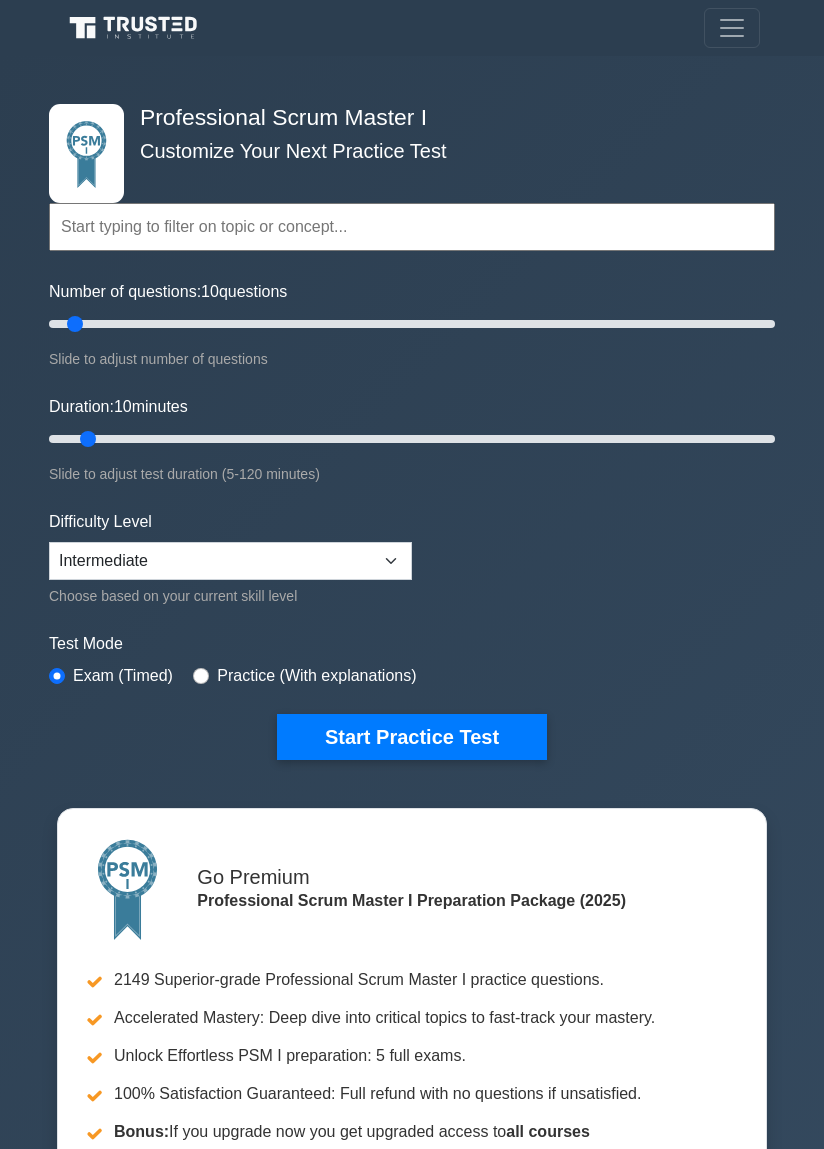 scroll, scrollTop: 0, scrollLeft: 0, axis: both 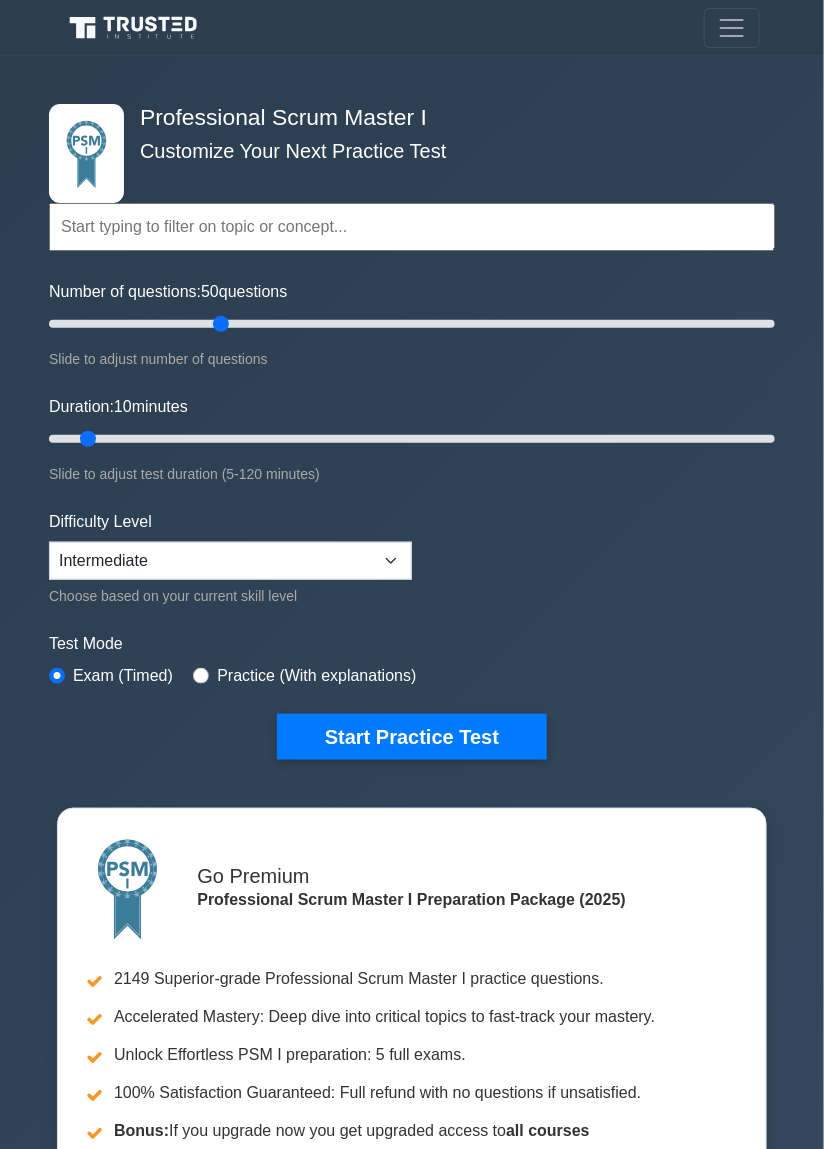 type on "50" 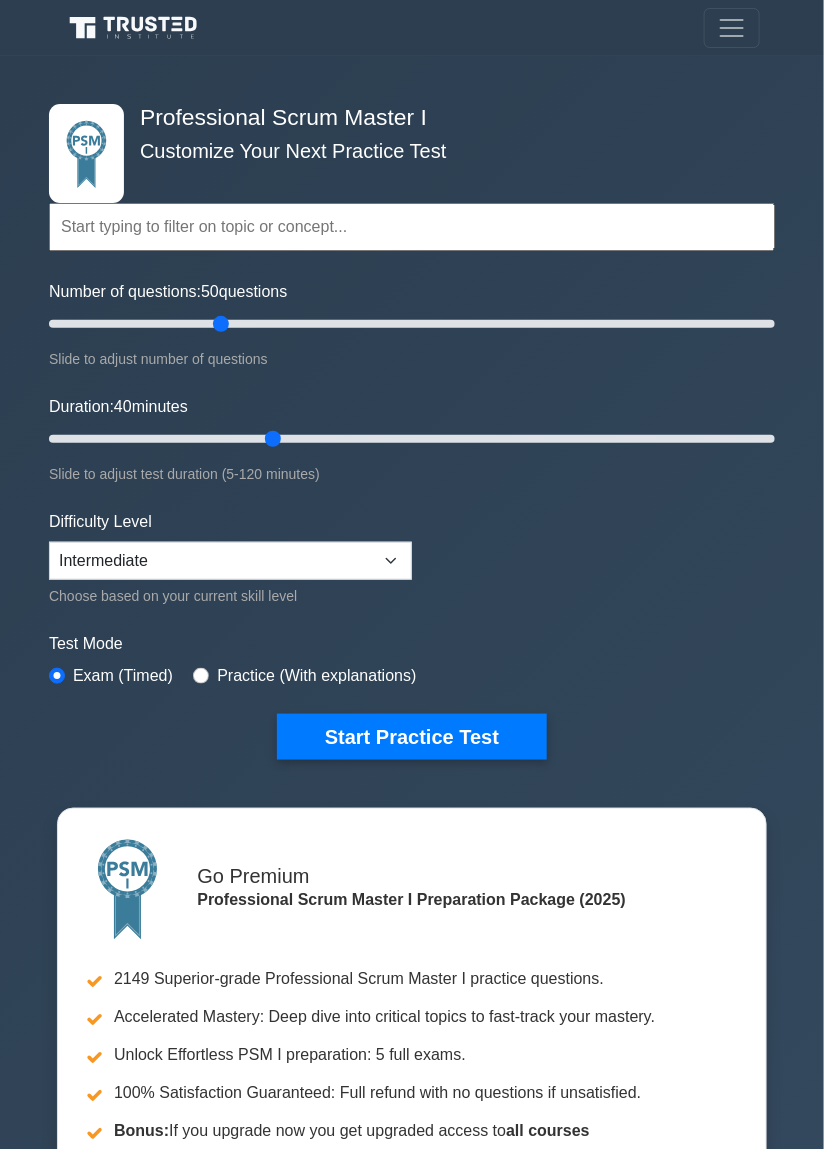 type on "40" 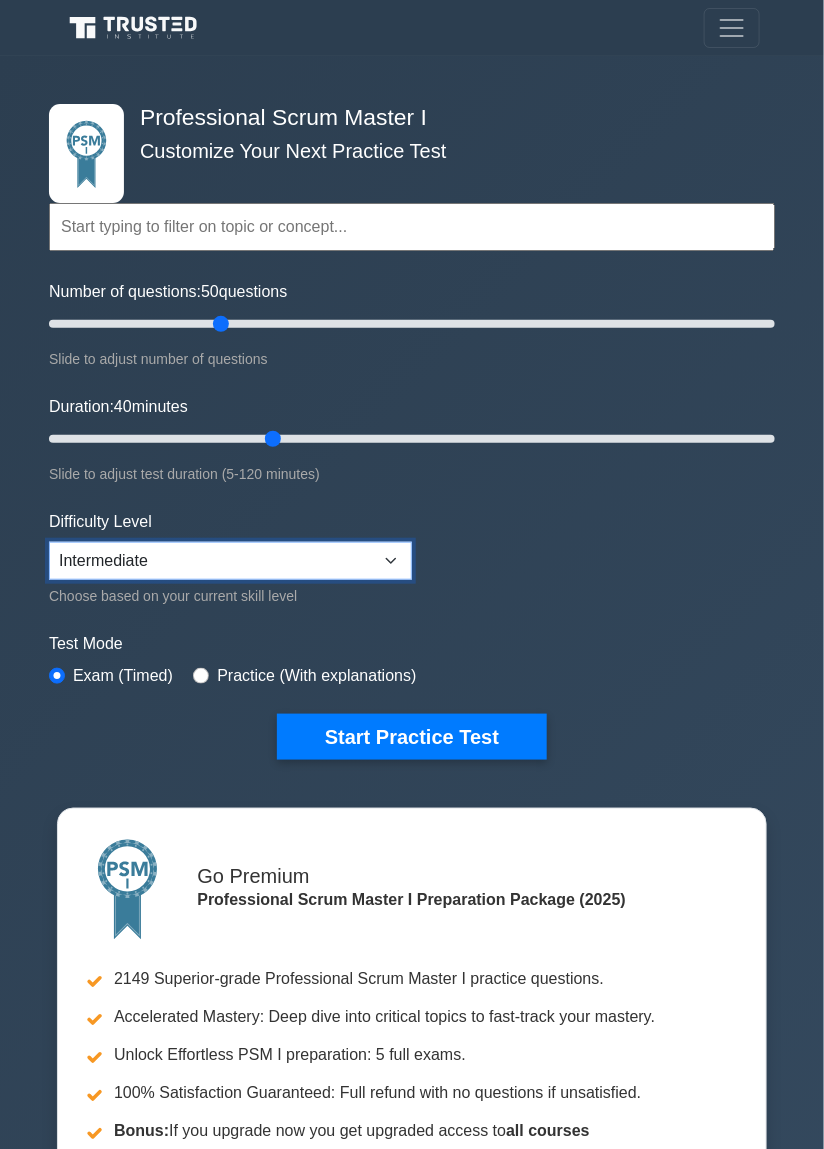 click on "Beginner
Intermediate
Expert" at bounding box center (230, 561) 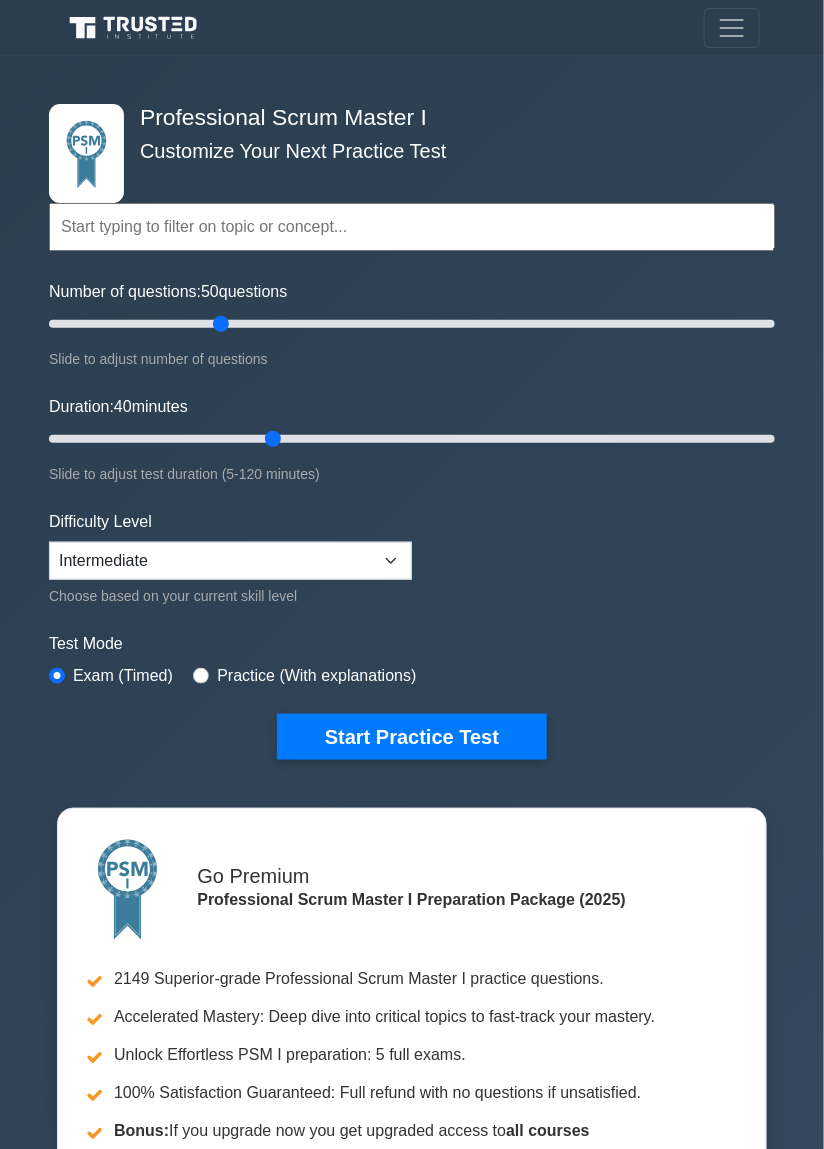 click on "Topics
Scrum Framework Fundamentals
Scrum Artifacts
Scrum Events
Scrum Roles
Scrum in Practice
Product Backlog Management
Sprint Planning and Monitoring
Scale Scrum
Coaching and Facilitation" at bounding box center (412, 444) 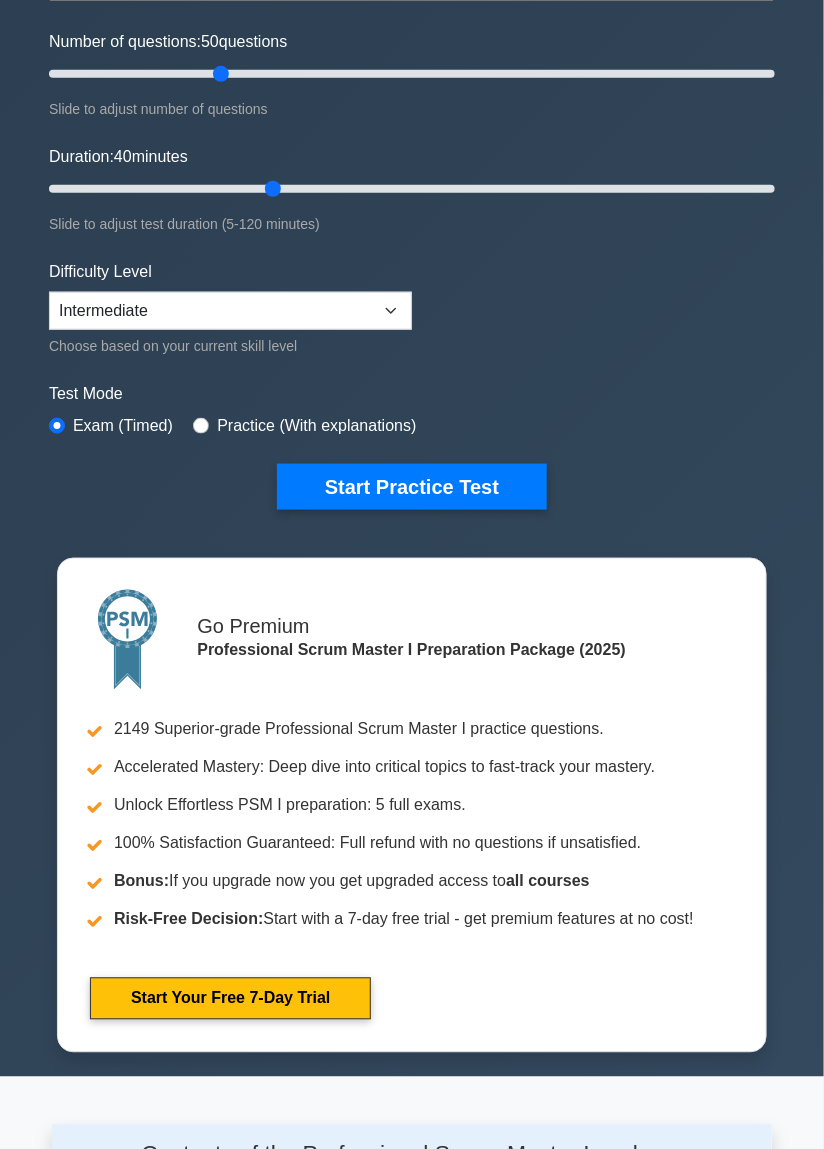 scroll, scrollTop: 0, scrollLeft: 0, axis: both 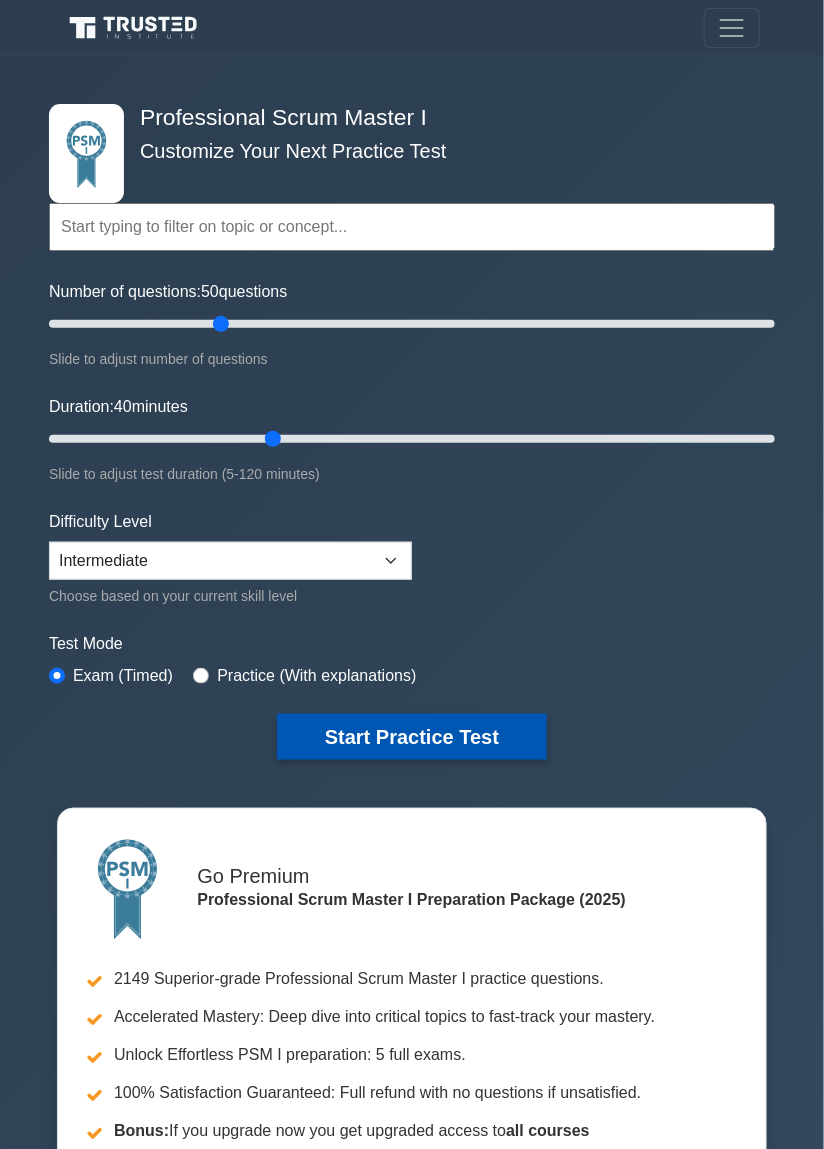 click on "Start Practice Test" at bounding box center (412, 737) 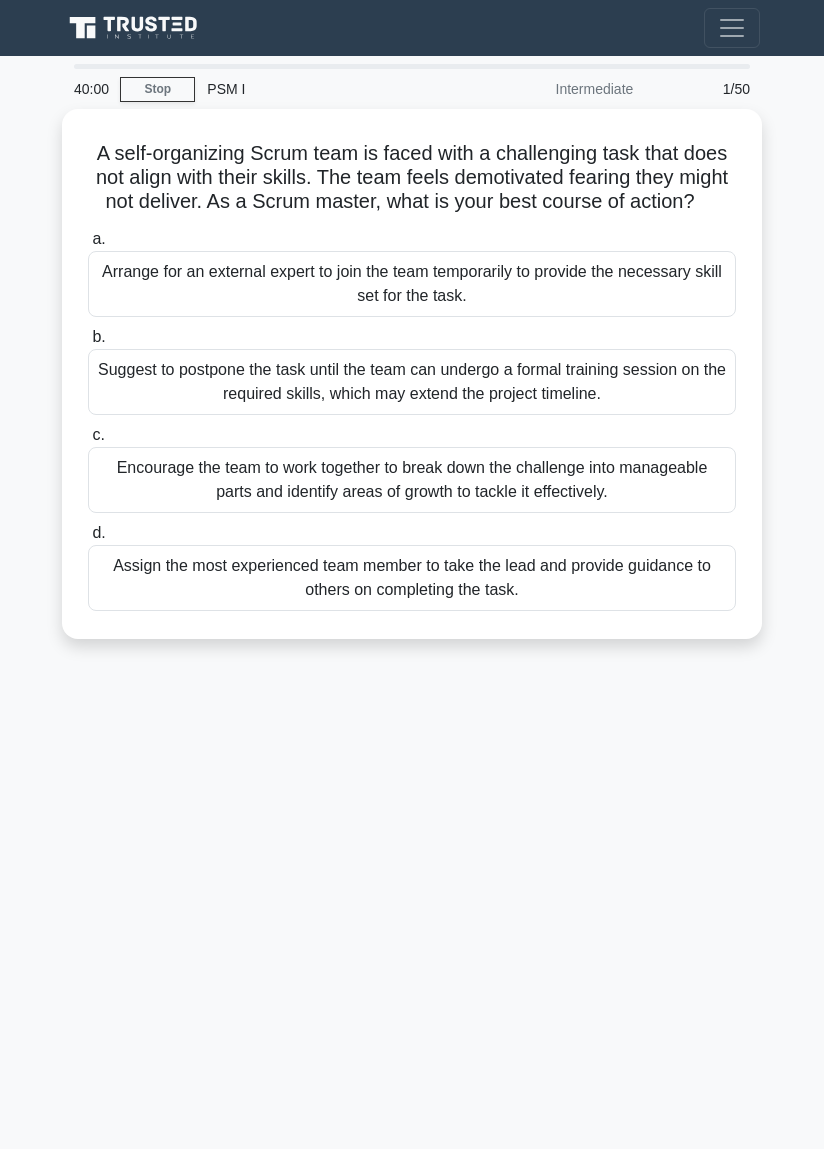scroll, scrollTop: 0, scrollLeft: 0, axis: both 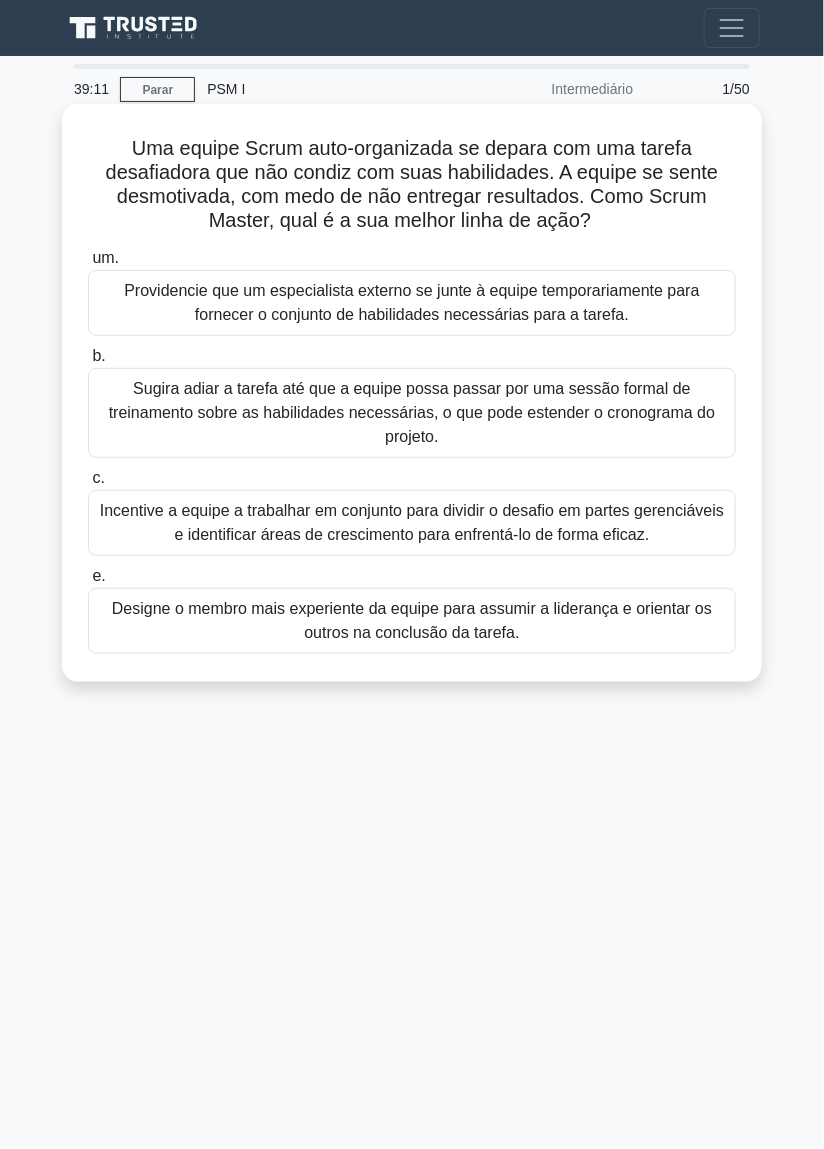 click on "Incentive a equipe a trabalhar em conjunto para dividir o desafio em partes gerenciáveis e identificar áreas de crescimento para enfrentá-lo de forma eficaz." at bounding box center (412, 522) 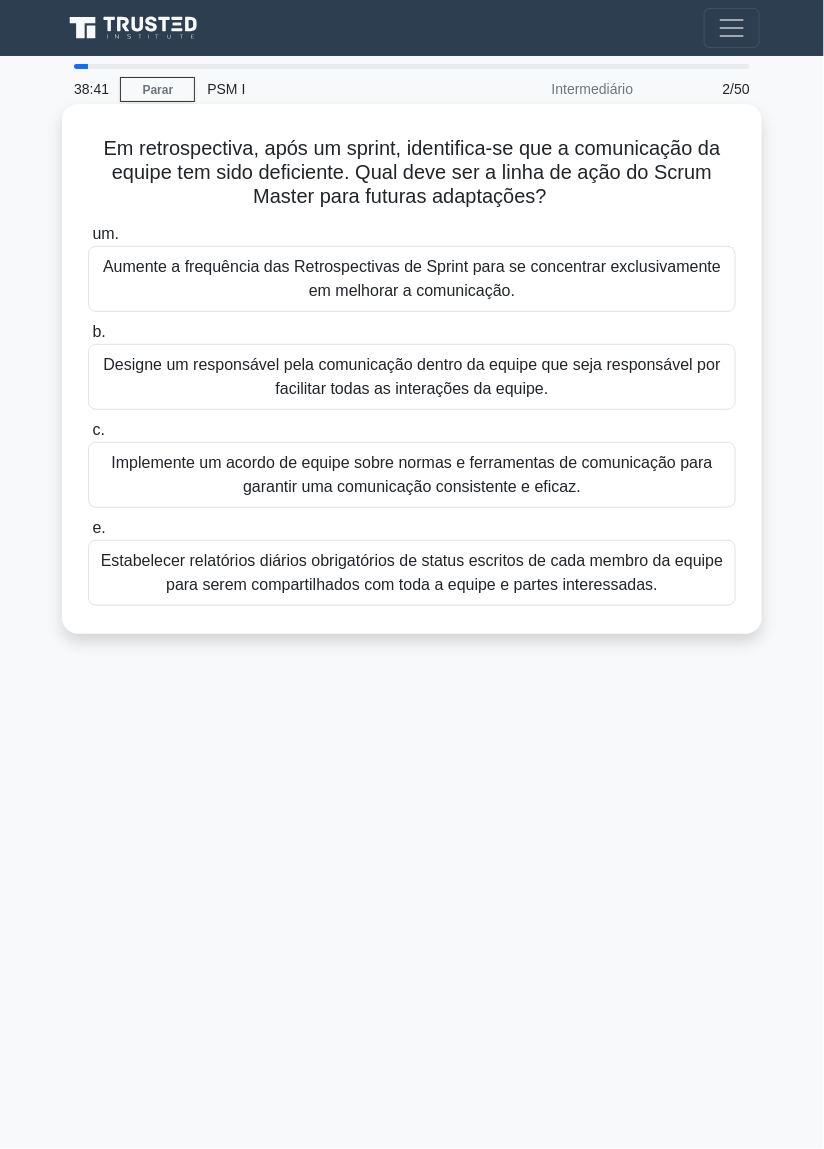 click on "Implemente um acordo de equipe sobre normas e ferramentas de comunicação para garantir uma comunicação consistente e eficaz." at bounding box center [411, 474] 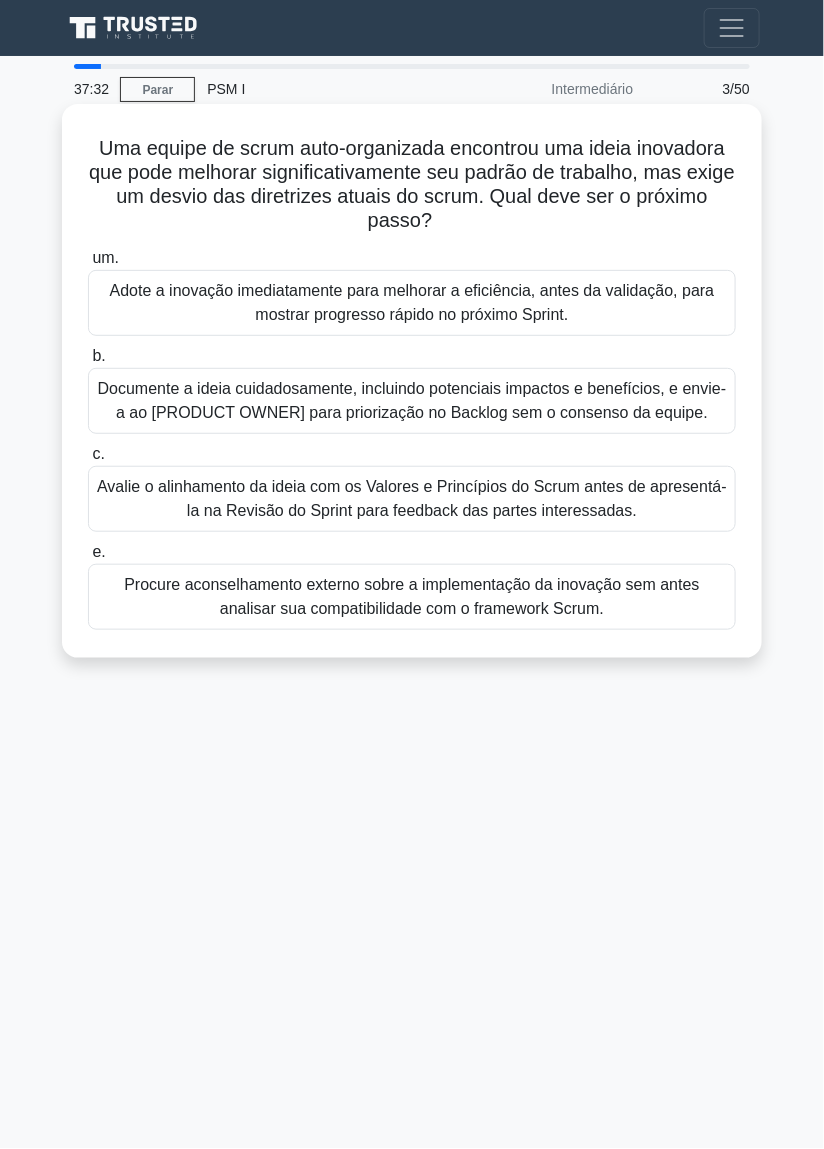 click on "Documente a ideia cuidadosamente, incluindo potenciais impactos e benefícios, e envie-a ao [PRODUCT OWNER] para priorização no Backlog sem o consenso da equipe." at bounding box center (412, 400) 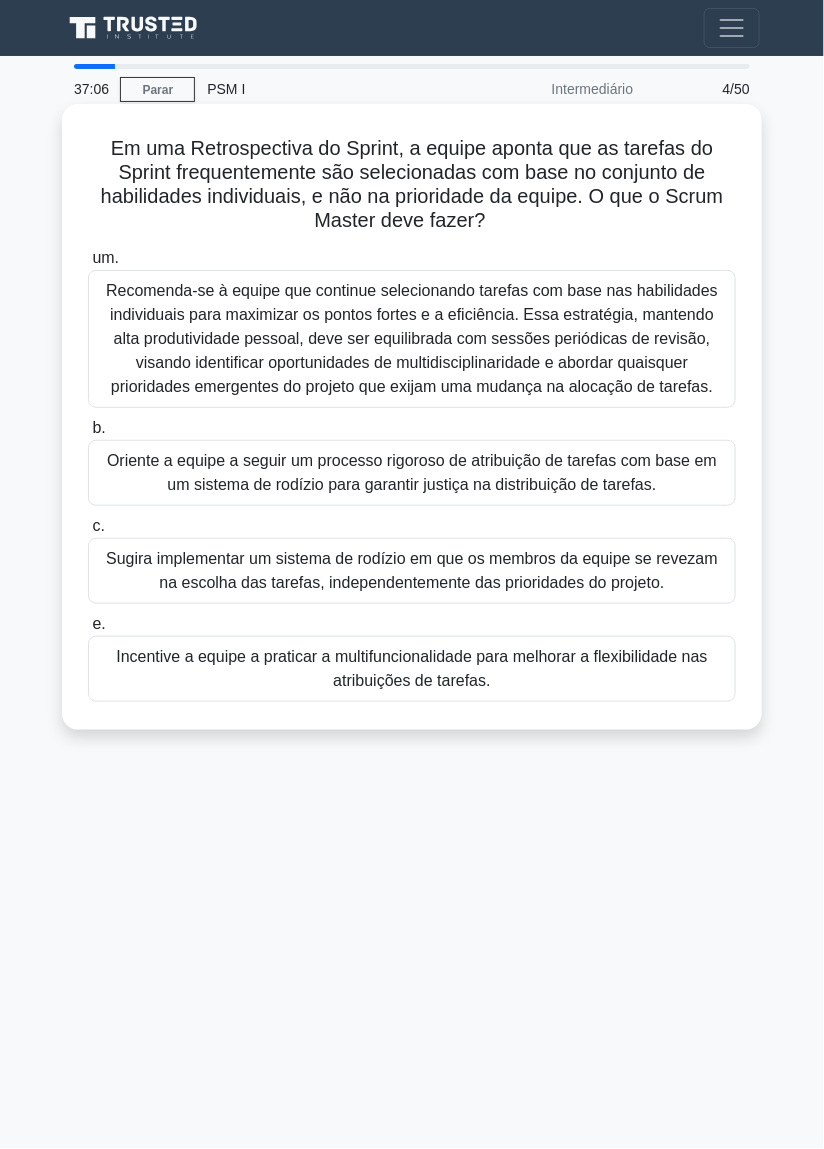 click on "Incentive a equipe a praticar a multifuncionalidade para melhorar a flexibilidade nas atribuições de tarefas." at bounding box center (412, 669) 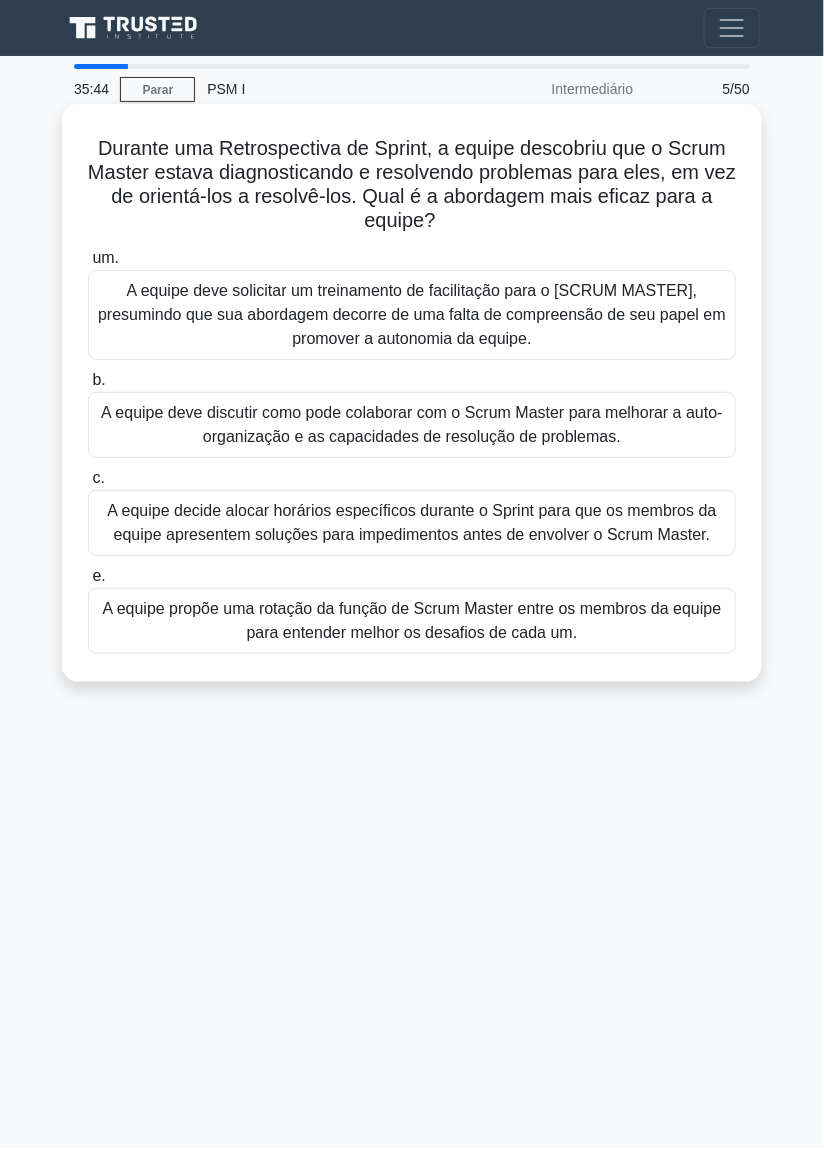 click on "A equipe deve discutir como pode colaborar com o Scrum Master para melhorar a auto-organização e as capacidades de resolução de problemas." at bounding box center [412, 424] 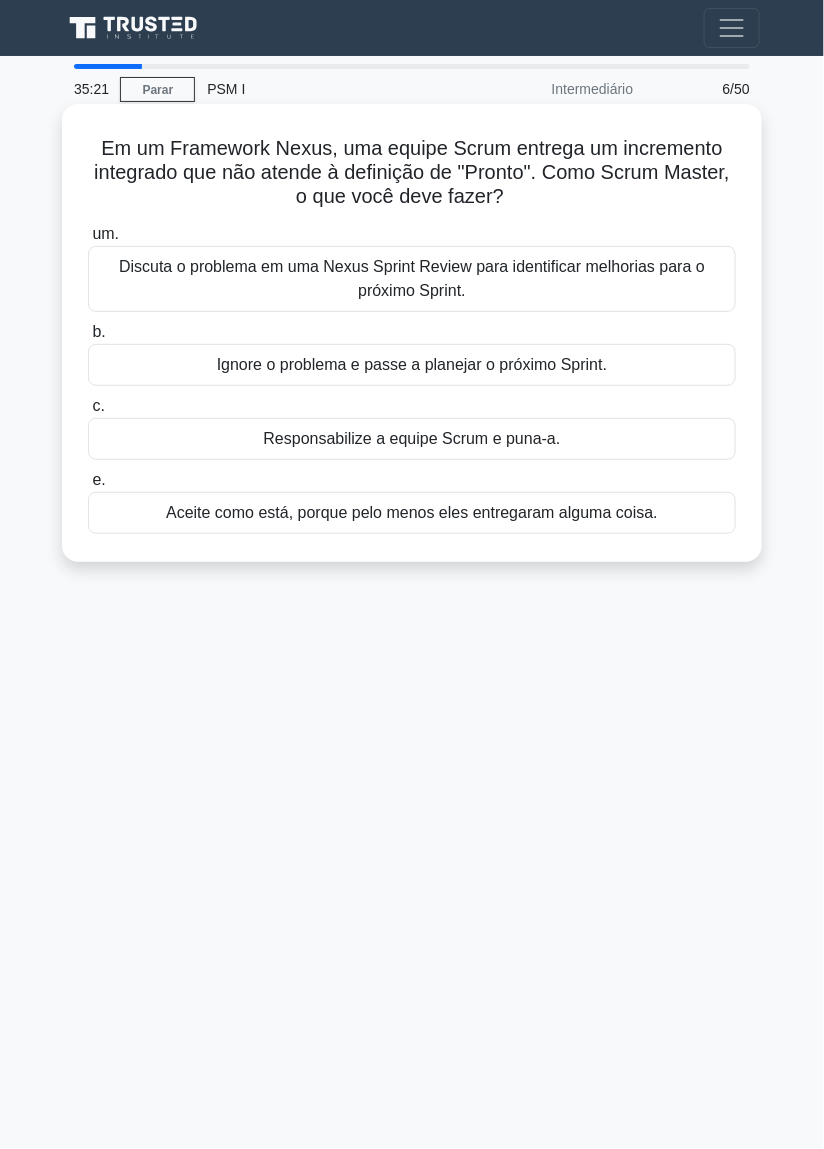 click on "Discuta o problema em uma Nexus Sprint Review para identificar melhorias para o próximo Sprint." at bounding box center [412, 279] 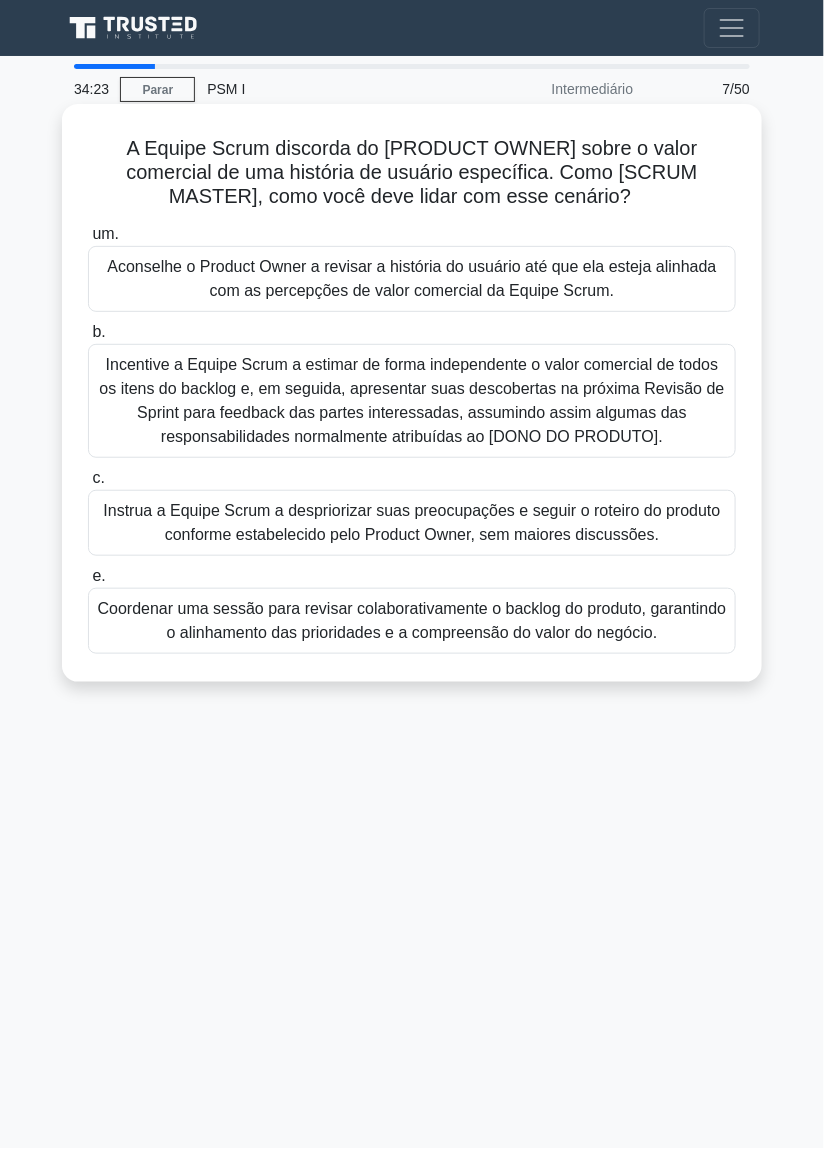 click on "Aconselhe o Product Owner a revisar a história do usuário até que ela esteja alinhada com as percepções de valor comercial da Equipe Scrum." at bounding box center (412, 279) 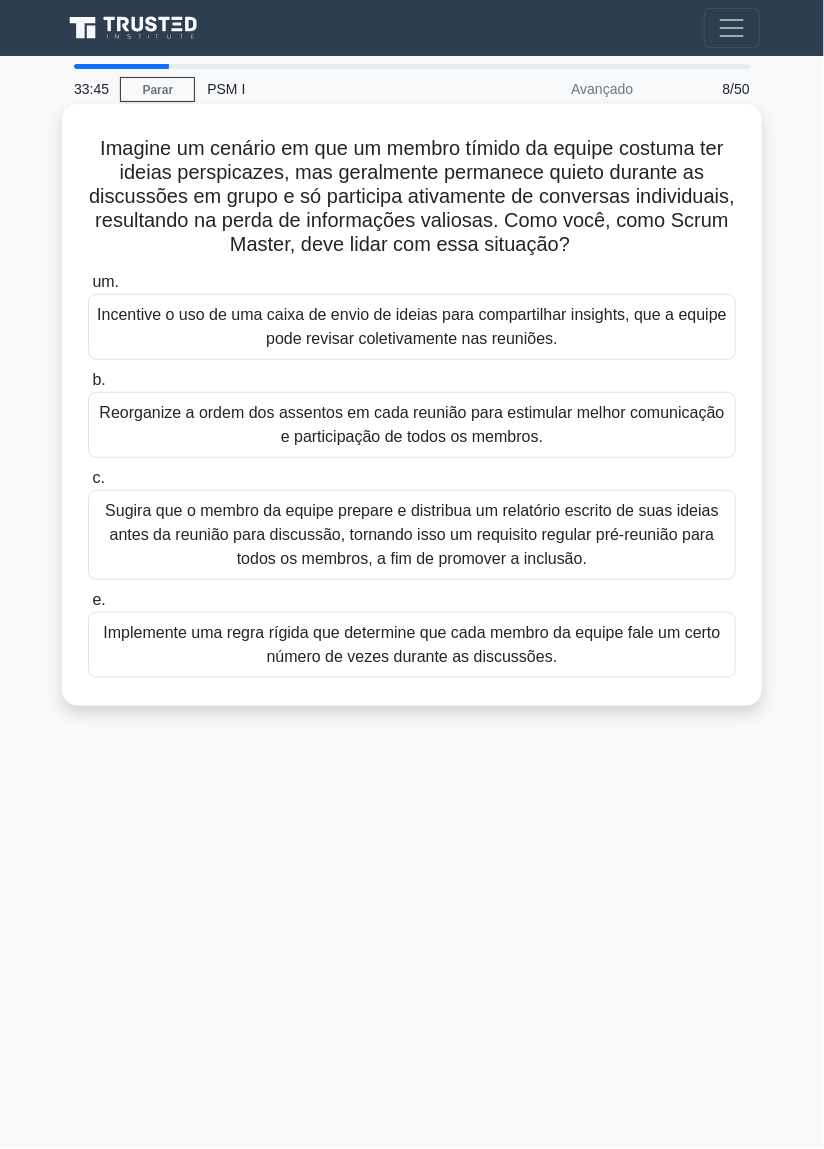 click on "Incentive o uso de uma caixa de envio de ideias para compartilhar insights, que a equipe pode revisar coletivamente nas reuniões." at bounding box center (412, 326) 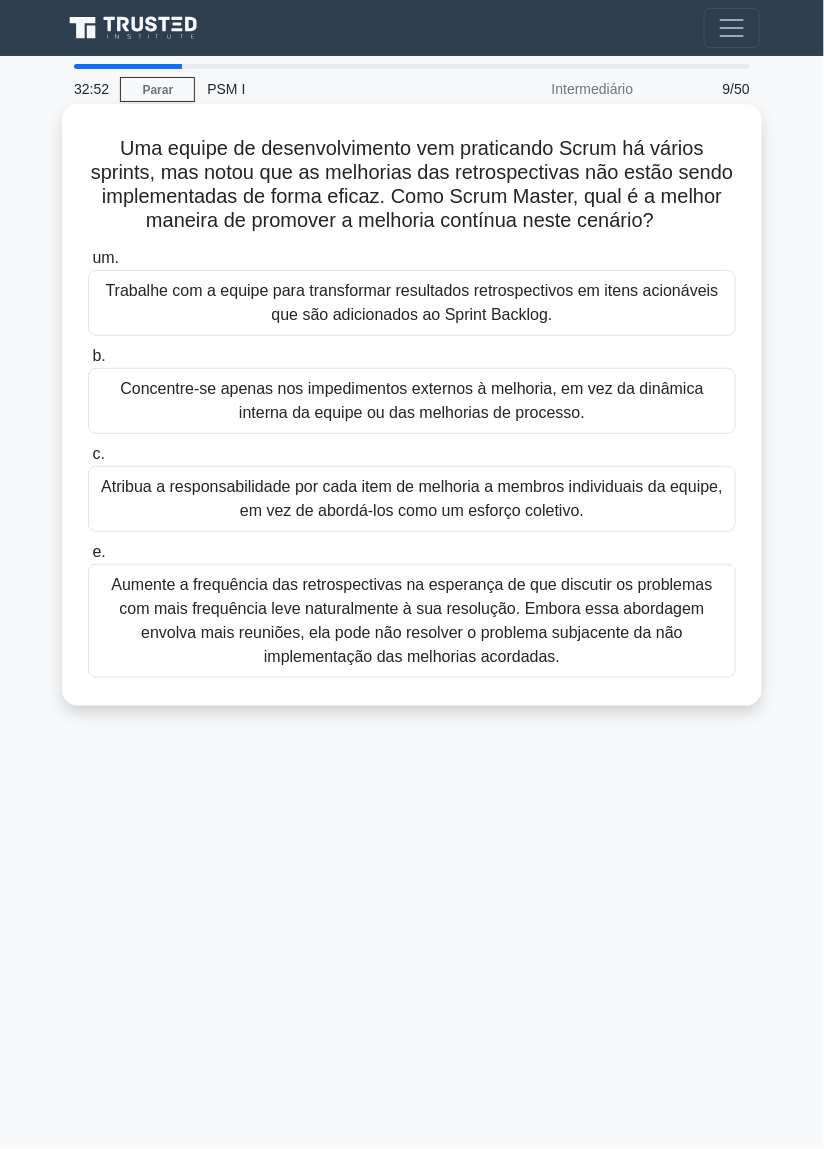 click on "Trabalhe com a equipe para transformar resultados retrospectivos em itens acionáveis que são adicionados ao Sprint Backlog." at bounding box center (412, 303) 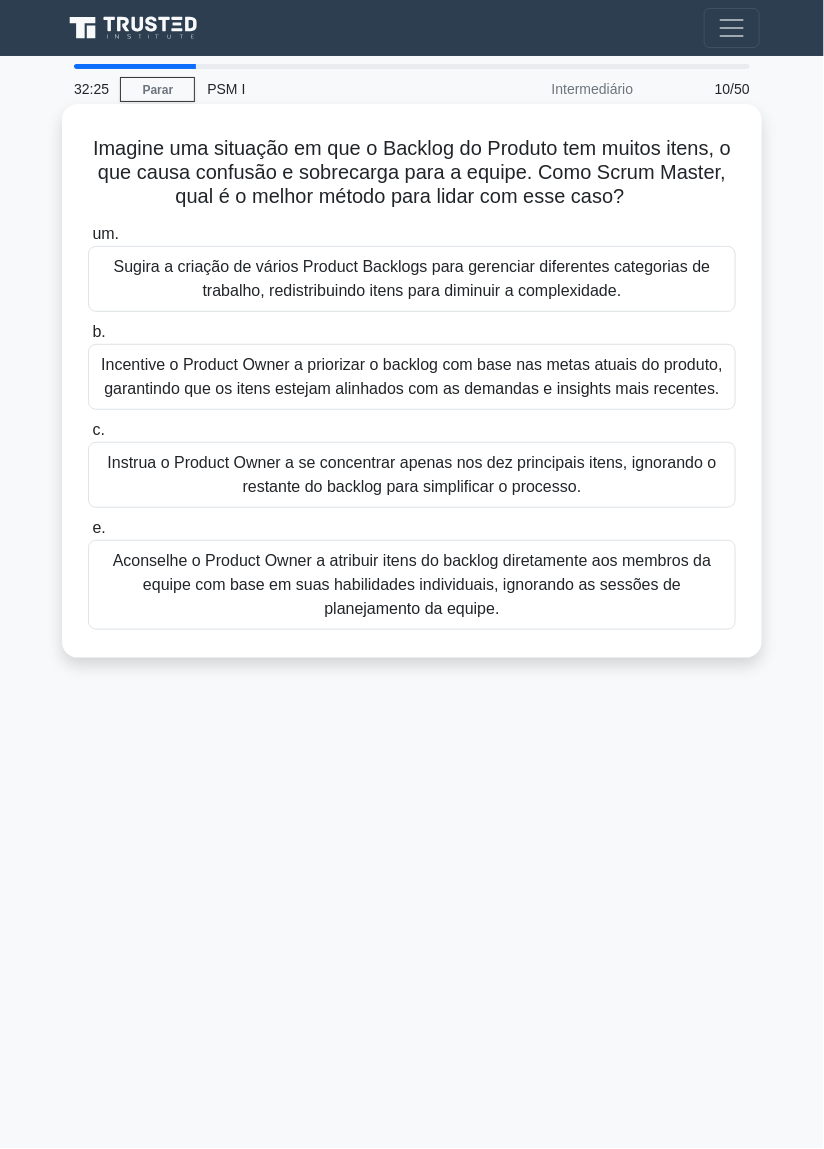click on "Incentive o Product Owner a priorizar o backlog com base nas metas atuais do produto, garantindo que os itens estejam alinhados com as demandas e insights mais recentes." at bounding box center (412, 376) 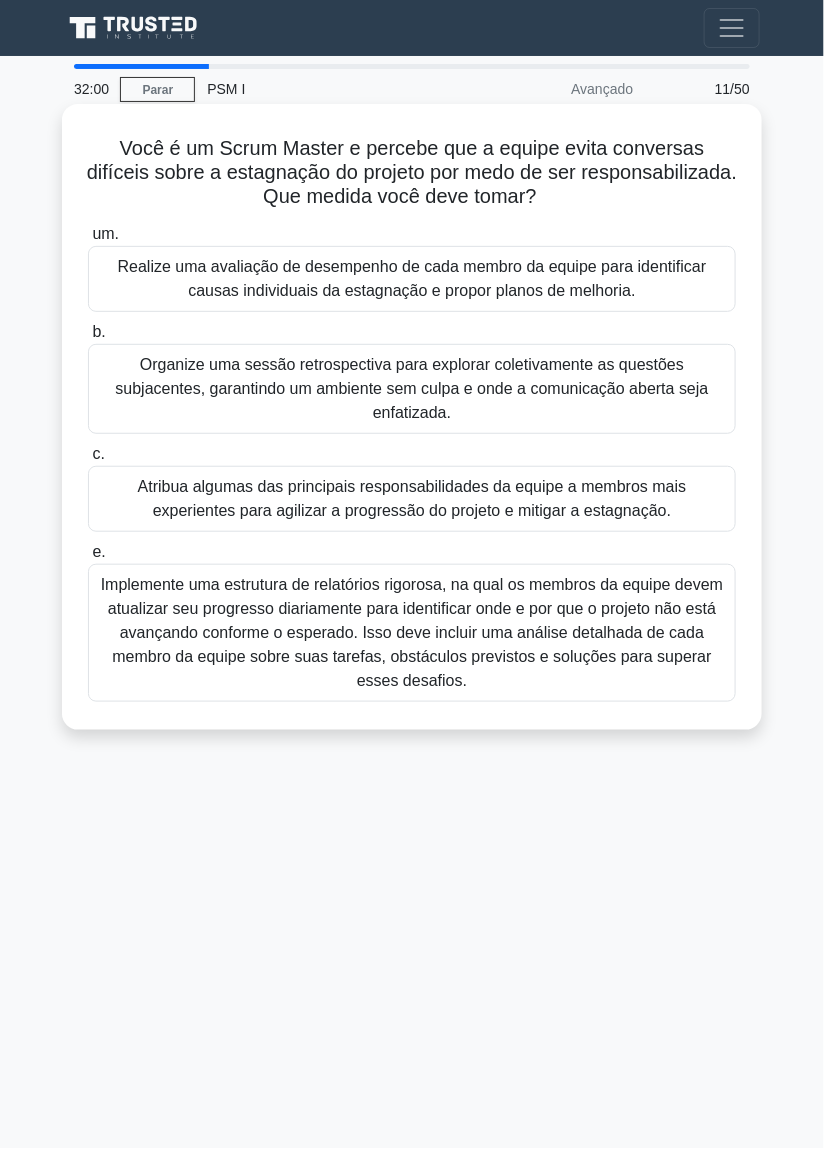 click on "Organize uma sessão retrospectiva para explorar coletivamente as questões subjacentes, garantindo um ambiente sem culpa e onde a comunicação aberta seja enfatizada." at bounding box center [411, 388] 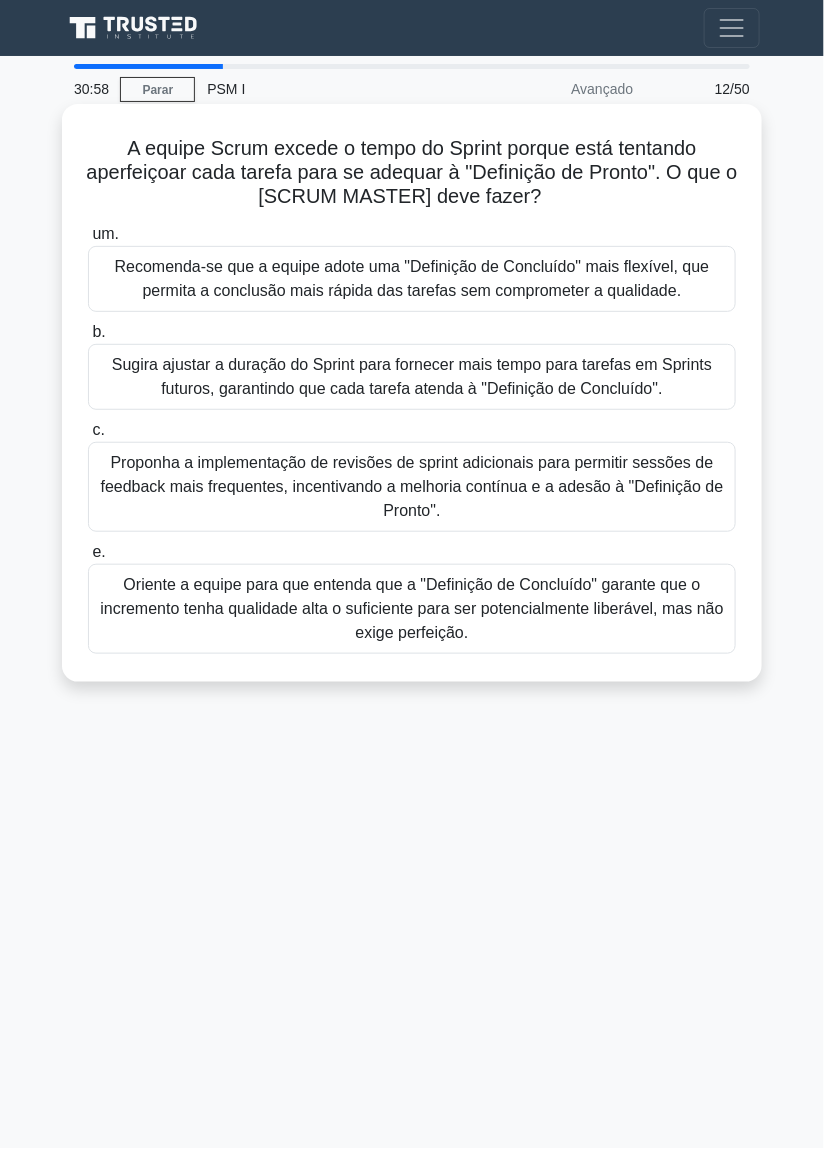 click on "Recomenda-se que a equipe adote uma "Definição de Concluído" mais flexível, que permita a conclusão mais rápida das tarefas sem comprometer a qualidade." at bounding box center (412, 278) 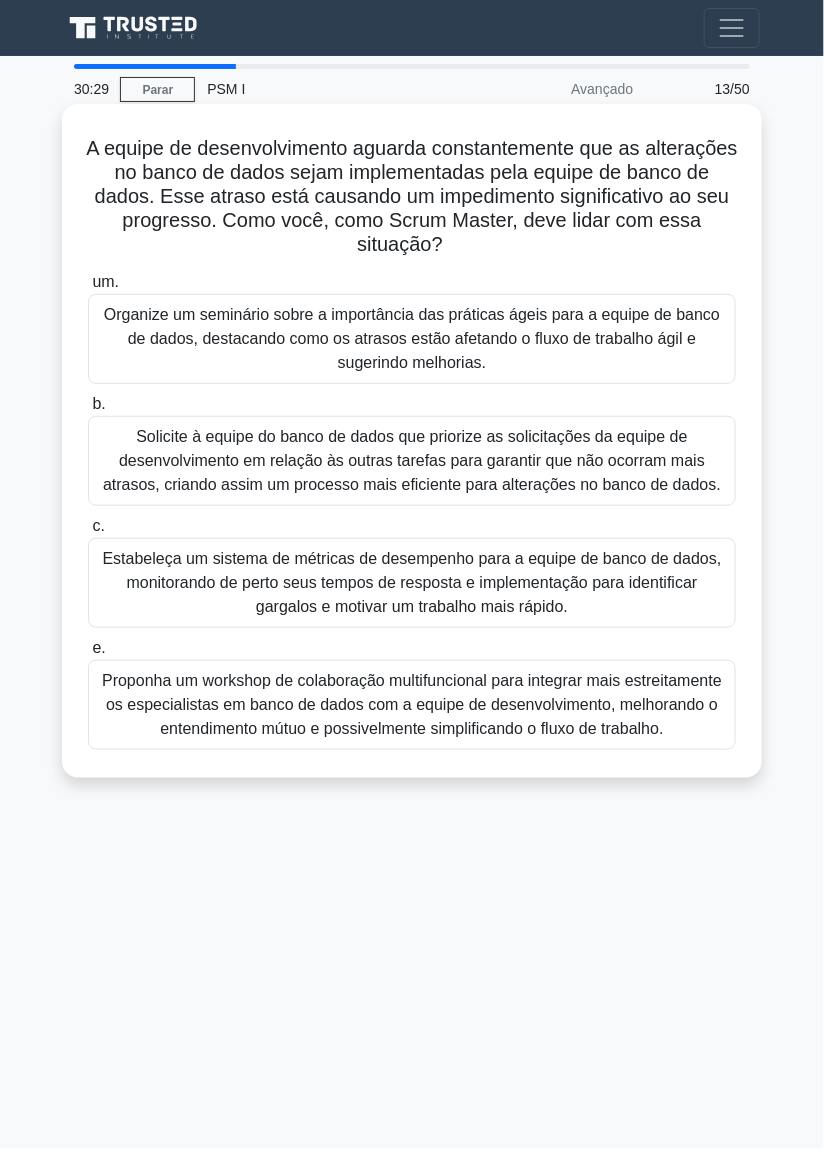 click on "Organize um seminário sobre a importância das práticas ágeis para a equipe de banco de dados, destacando como os atrasos estão afetando o fluxo de trabalho ágil e sugerindo melhorias." at bounding box center (412, 338) 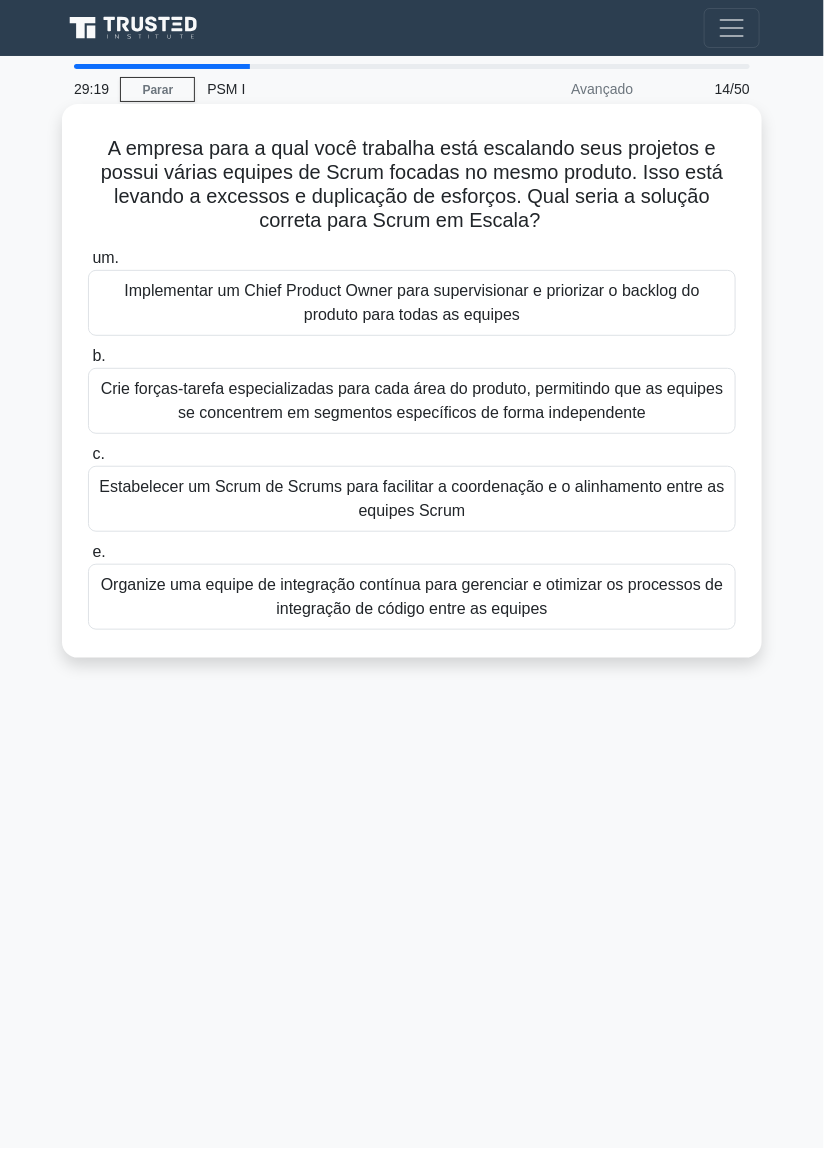 click on "Estabelecer um Scrum de Scrums para facilitar a coordenação e o alinhamento entre as equipes Scrum" at bounding box center (412, 499) 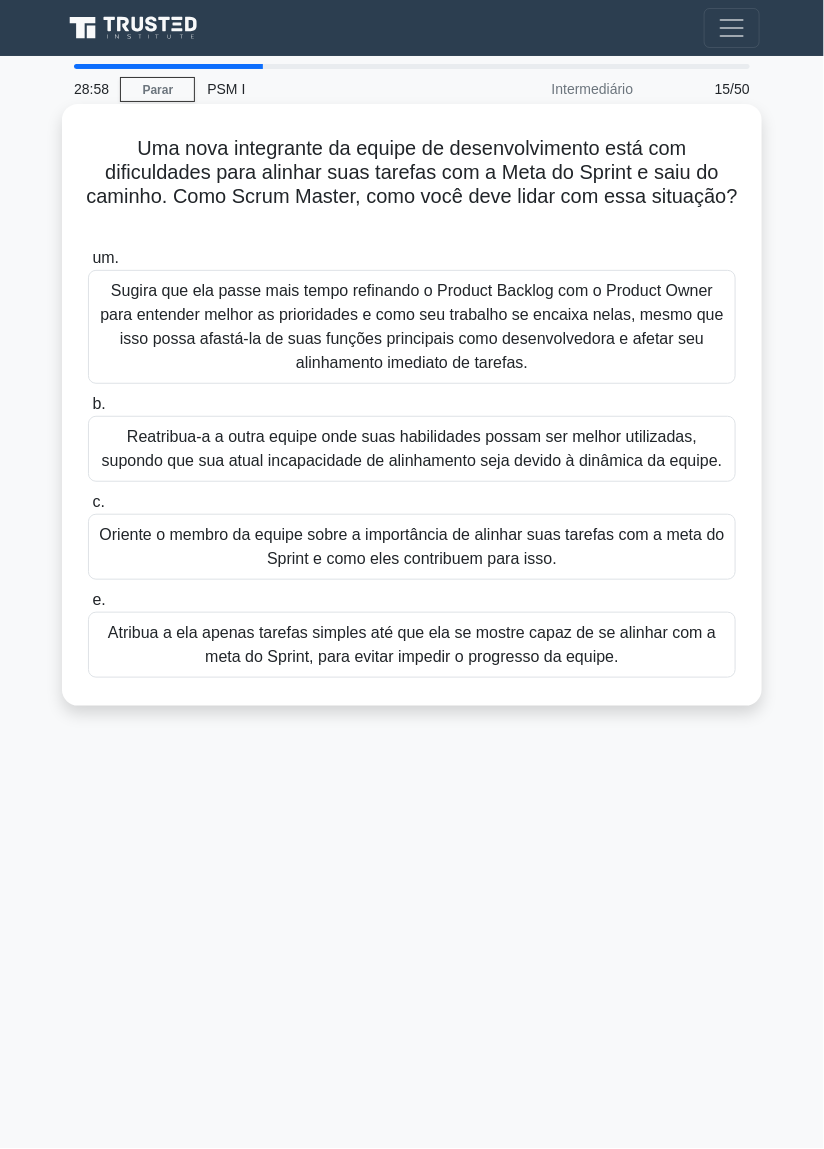 click on "Oriente o membro da equipe sobre a importância de alinhar suas tarefas com a meta do Sprint e como eles contribuem para isso." at bounding box center [411, 546] 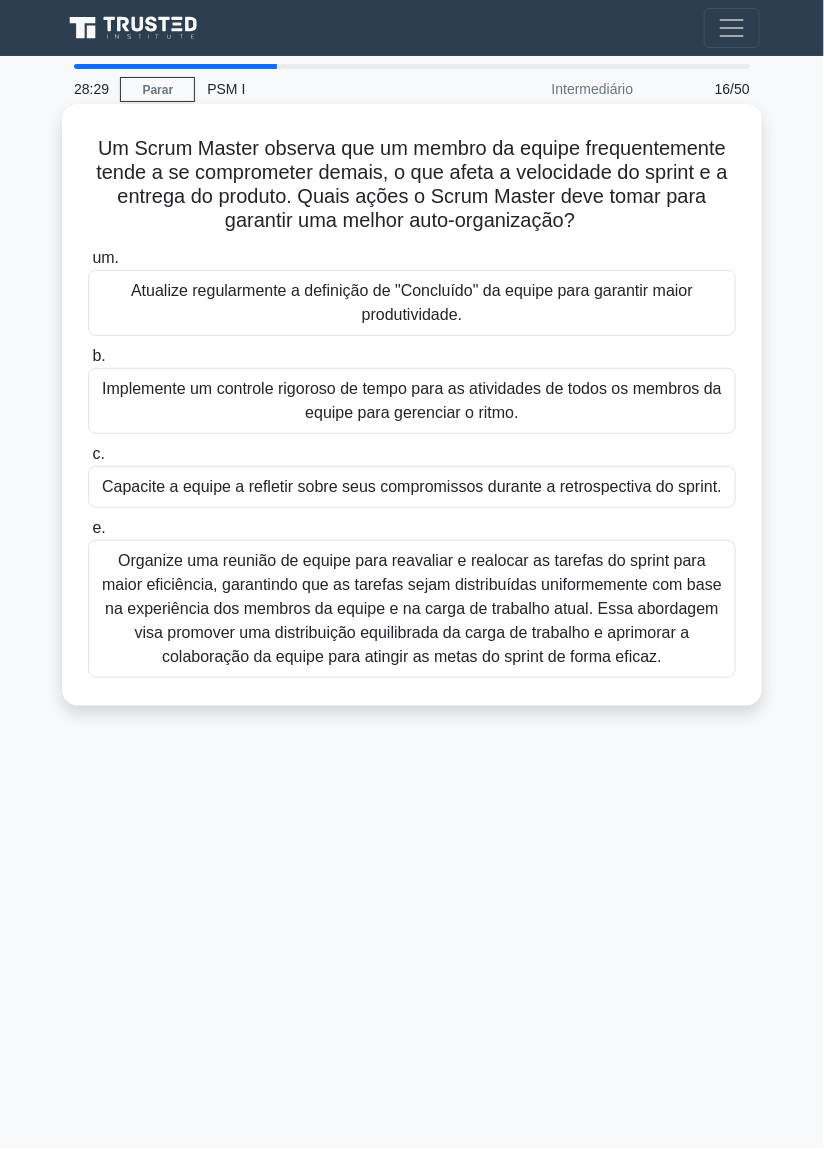 click on "Capacite a equipe a refletir sobre seus compromissos durante a retrospectiva do sprint." at bounding box center [412, 486] 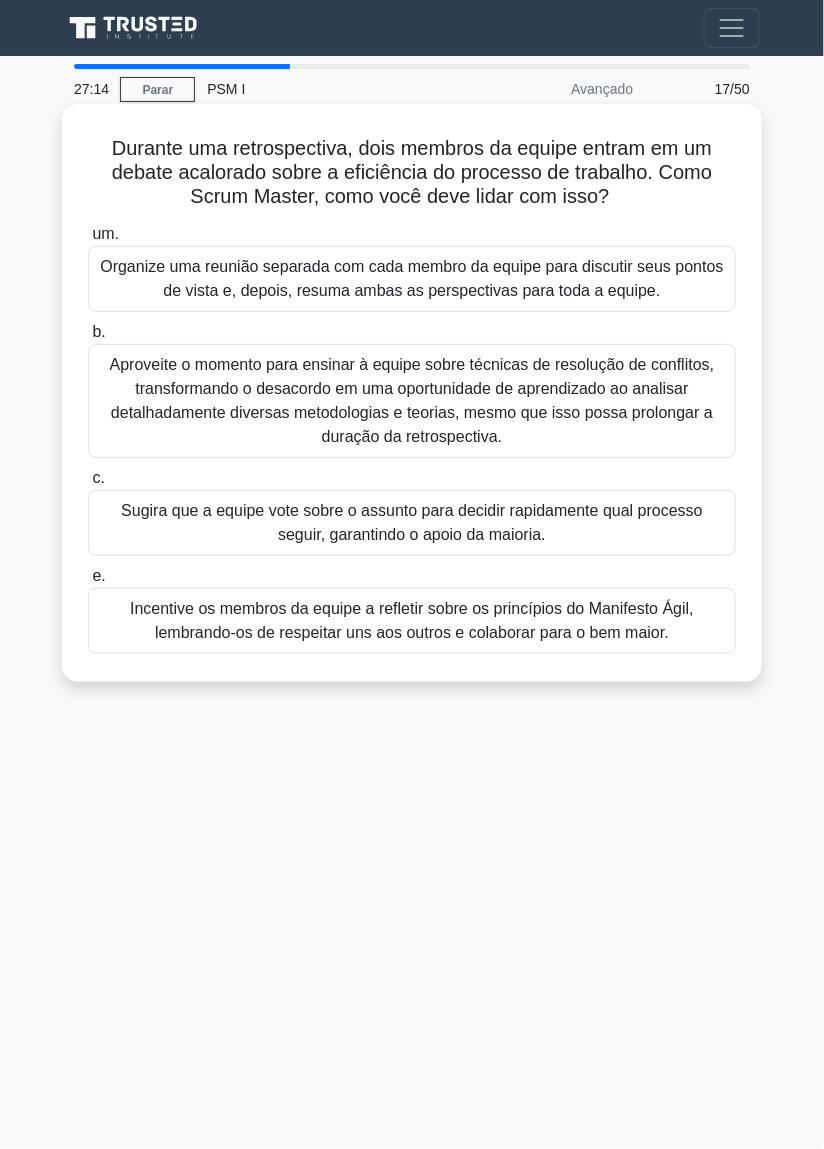 click on "Incentive os membros da equipe a refletir sobre os princípios do Manifesto Ágil, lembrando-os de respeitar uns aos outros e colaborar para o bem maior." at bounding box center (412, 620) 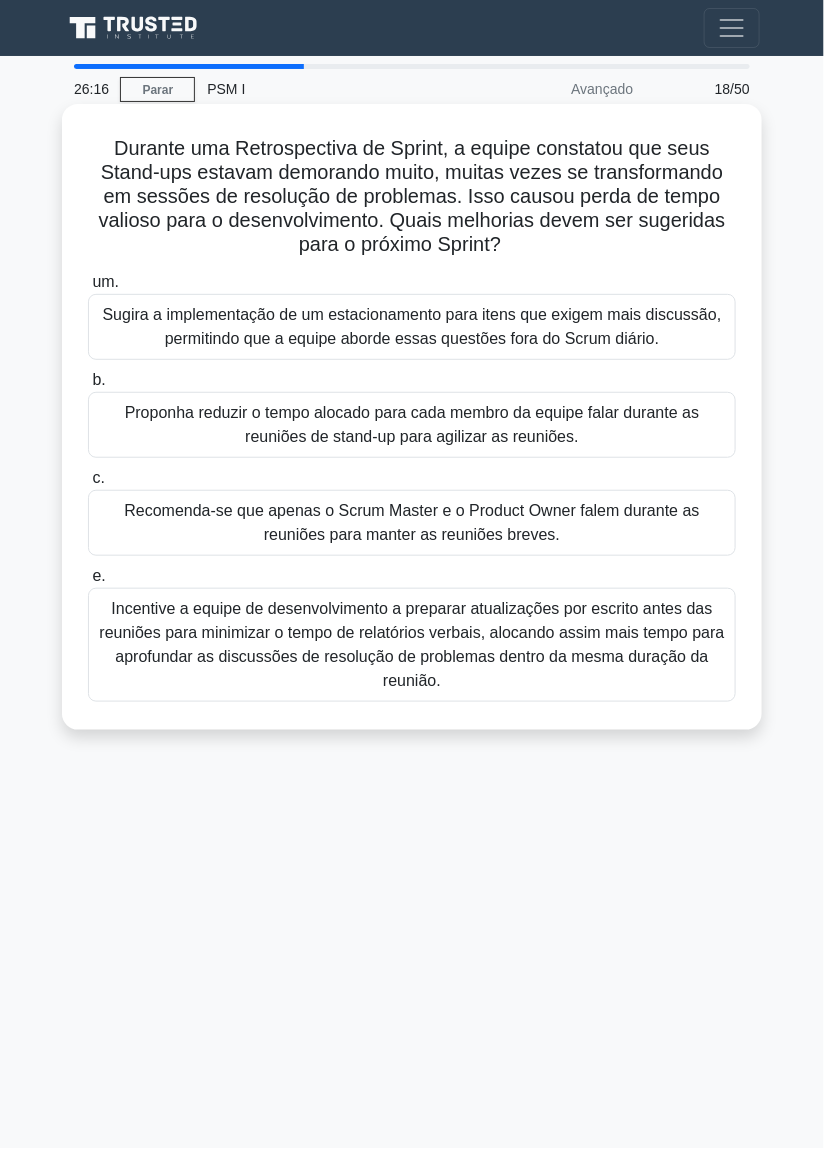 scroll, scrollTop: 0, scrollLeft: 0, axis: both 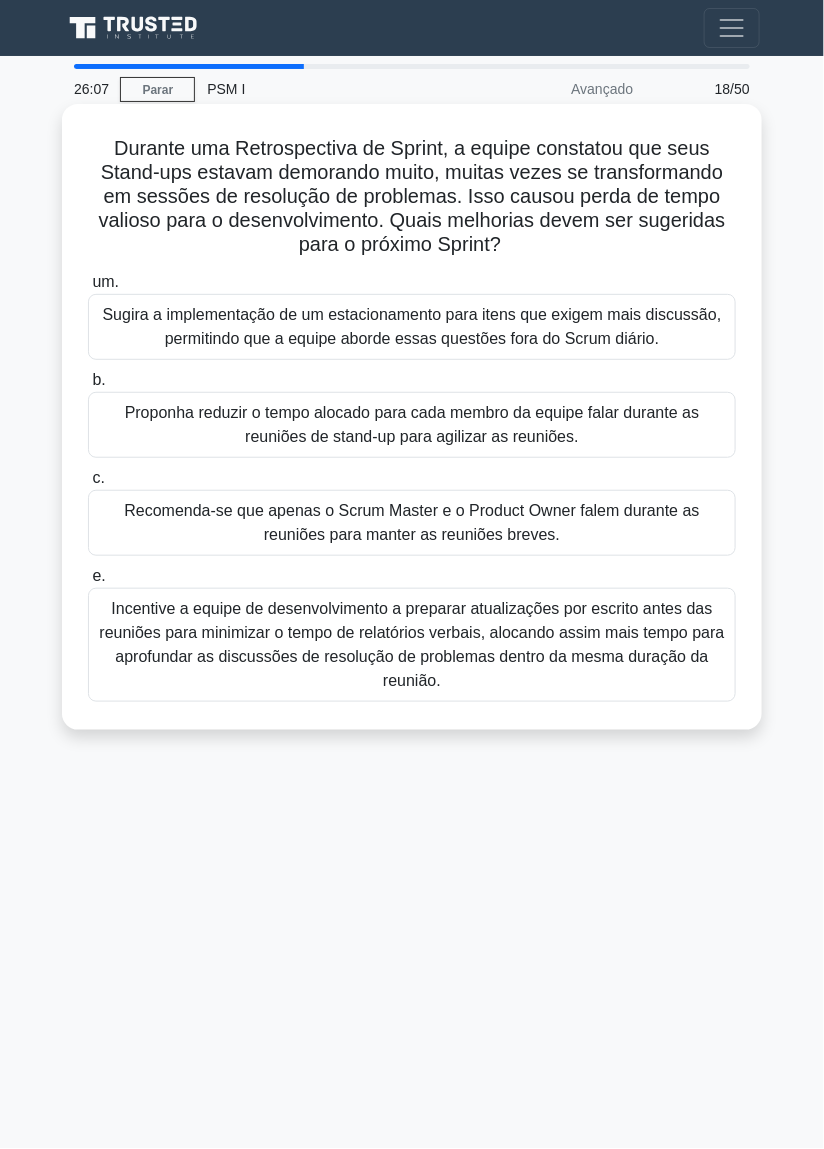 click on "Incentive a equipe de desenvolvimento a preparar atualizações por escrito antes das reuniões para minimizar o tempo de relatórios verbais, alocando assim mais tempo para aprofundar as discussões de resolução de problemas dentro da mesma duração da reunião." at bounding box center (412, 645) 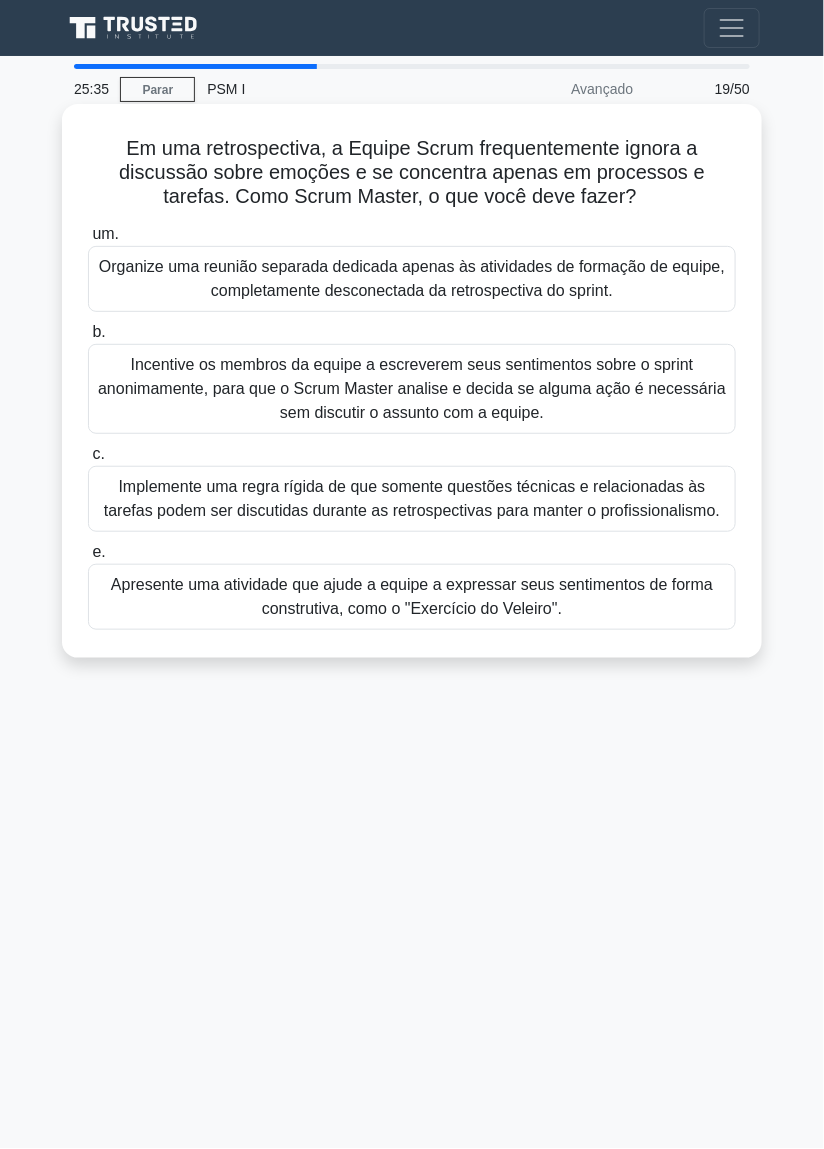 click on "Apresente uma atividade que ajude a equipe a expressar seus sentimentos de forma construtiva, como o "Exercício do Veleiro"." at bounding box center [412, 597] 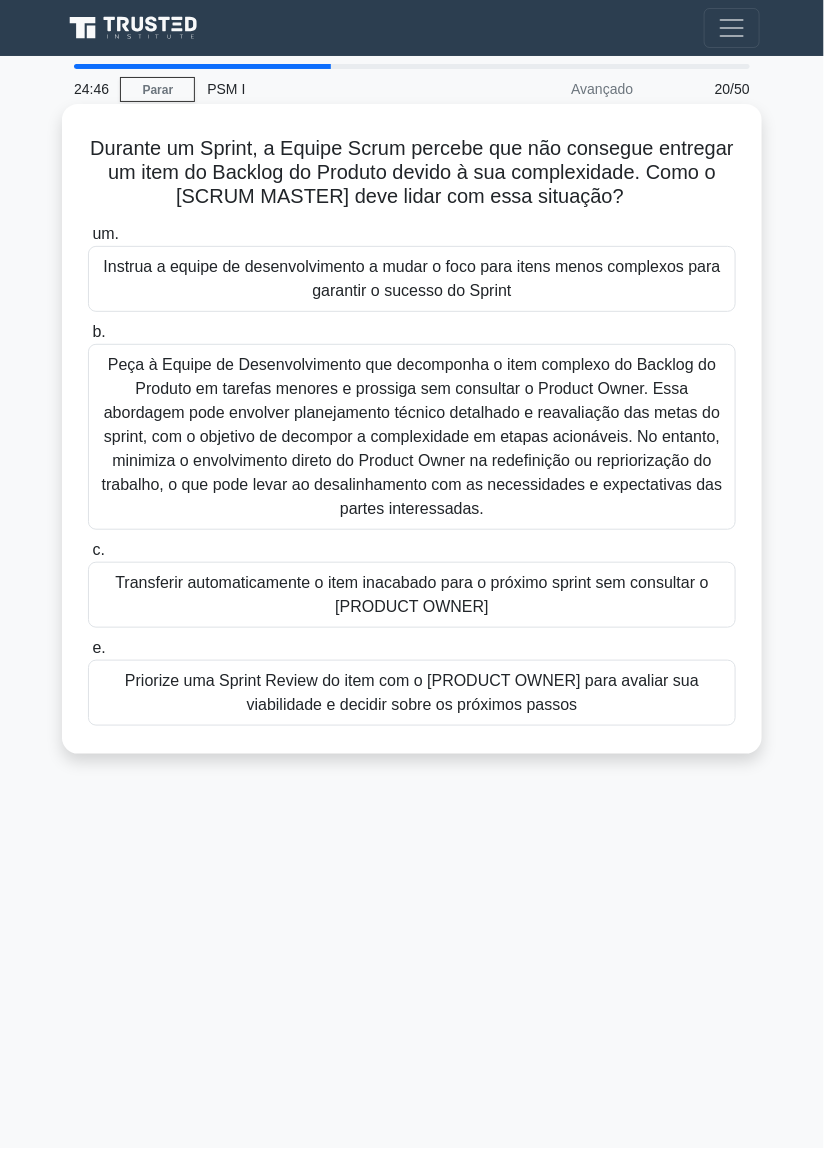 click on "Priorize uma Sprint Review do item com o [PRODUCT OWNER] para avaliar sua viabilidade e decidir sobre os próximos passos" at bounding box center [412, 693] 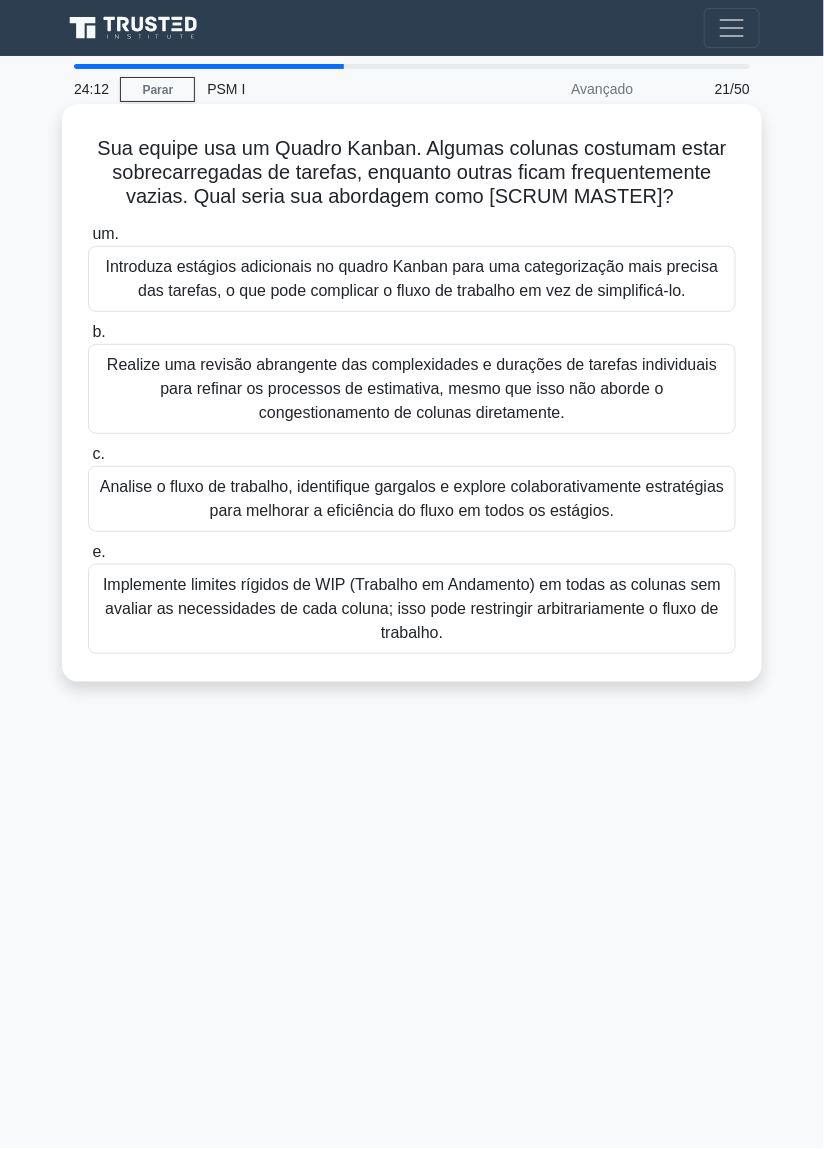 click on "Analise o fluxo de trabalho, identifique gargalos e explore colaborativamente estratégias para melhorar a eficiência do fluxo em todos os estágios." at bounding box center [412, 499] 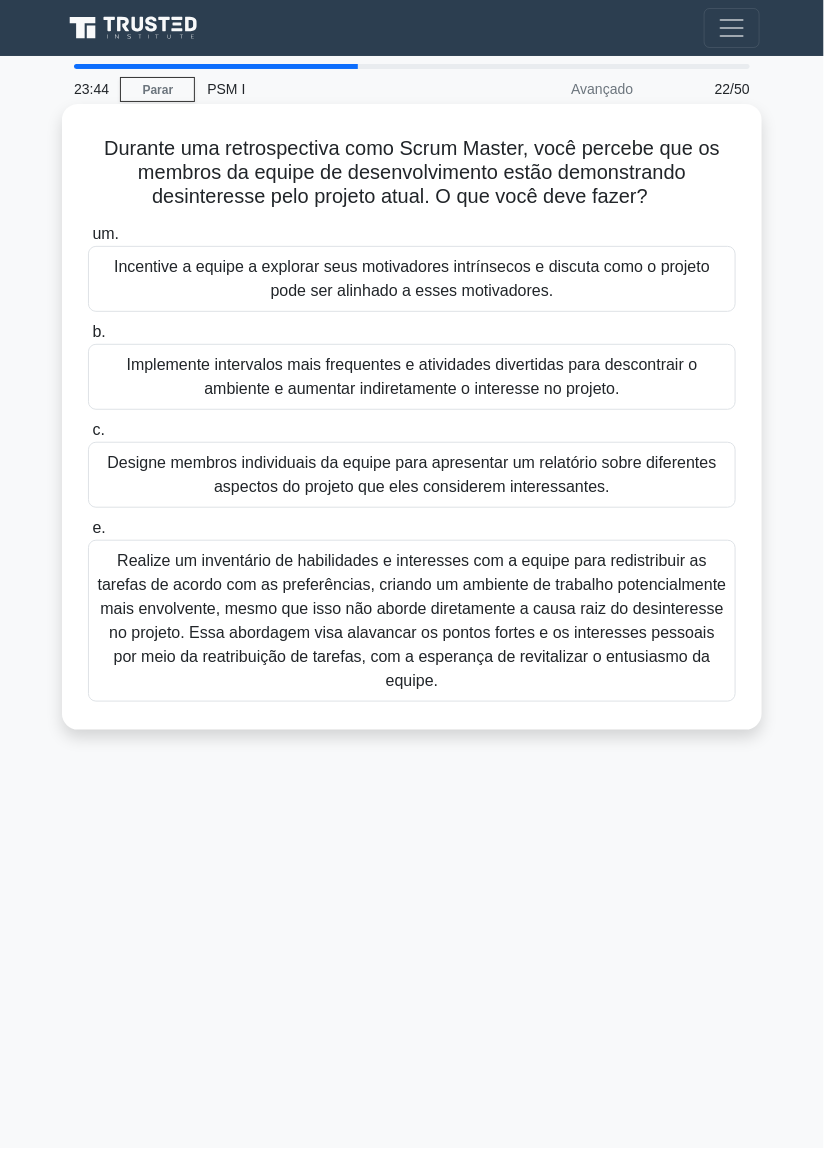 click on "Incentive a equipe a explorar seus motivadores intrínsecos e discuta como o projeto pode ser alinhado a esses motivadores." at bounding box center (412, 279) 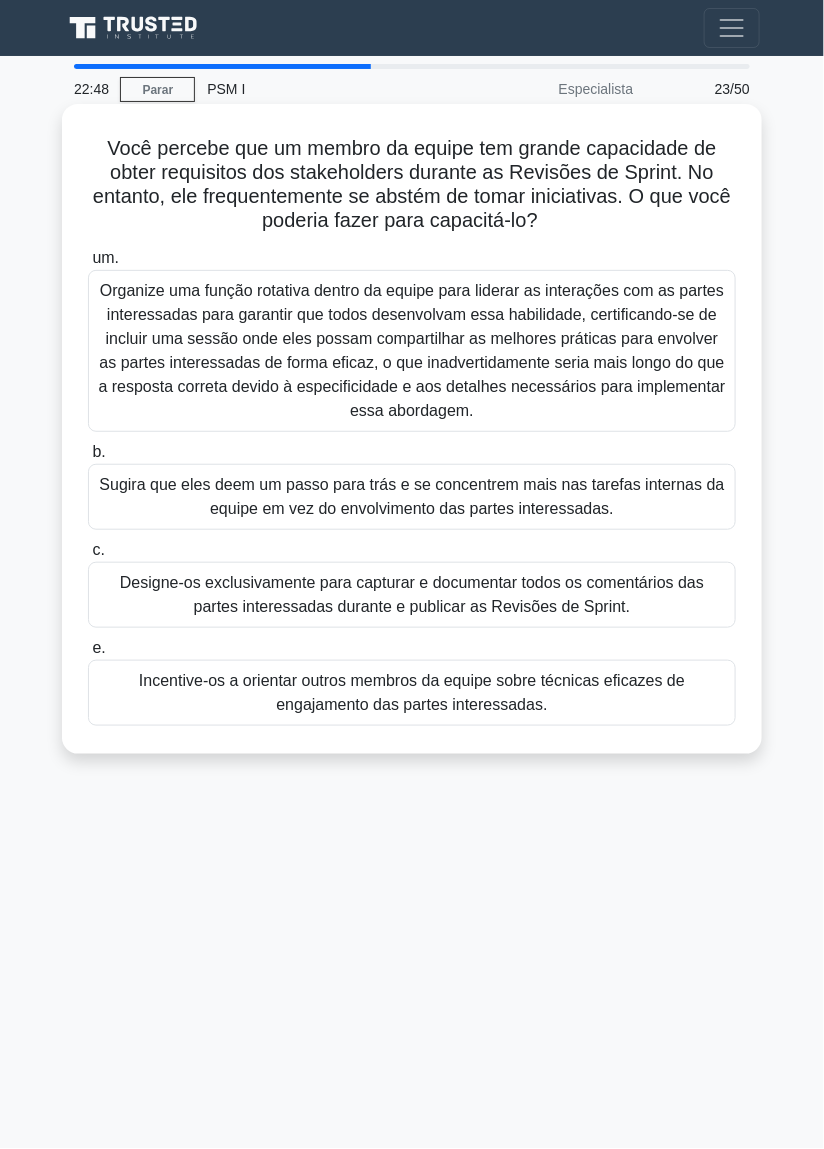 click on "Incentive-os a orientar outros membros da equipe sobre técnicas eficazes de engajamento das partes interessadas." at bounding box center (412, 693) 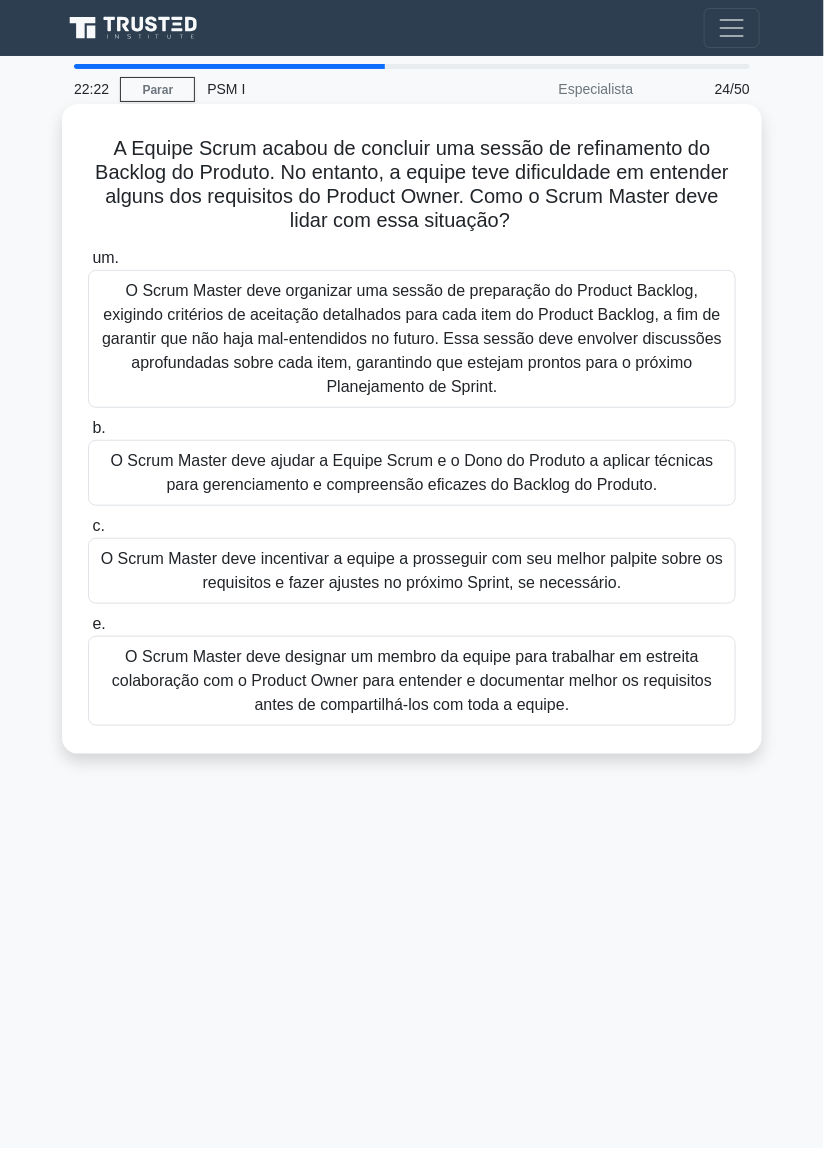 click on "O Scrum Master deve ajudar a Equipe Scrum e o Dono do Produto a aplicar técnicas para gerenciamento e compreensão eficazes do Backlog do Produto." at bounding box center (412, 473) 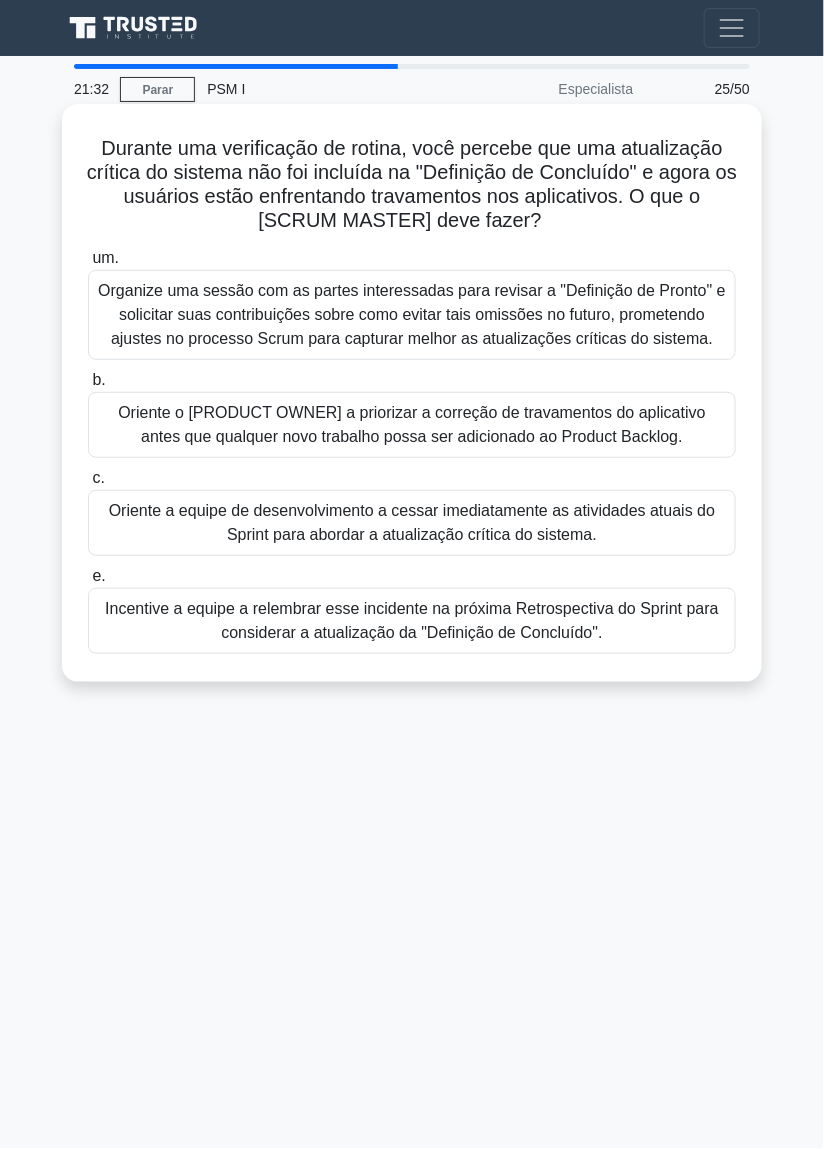 click on "Incentive a equipe a relembrar esse incidente na próxima Retrospectiva do Sprint para considerar a atualização da "Definição de Concluído"." at bounding box center (412, 621) 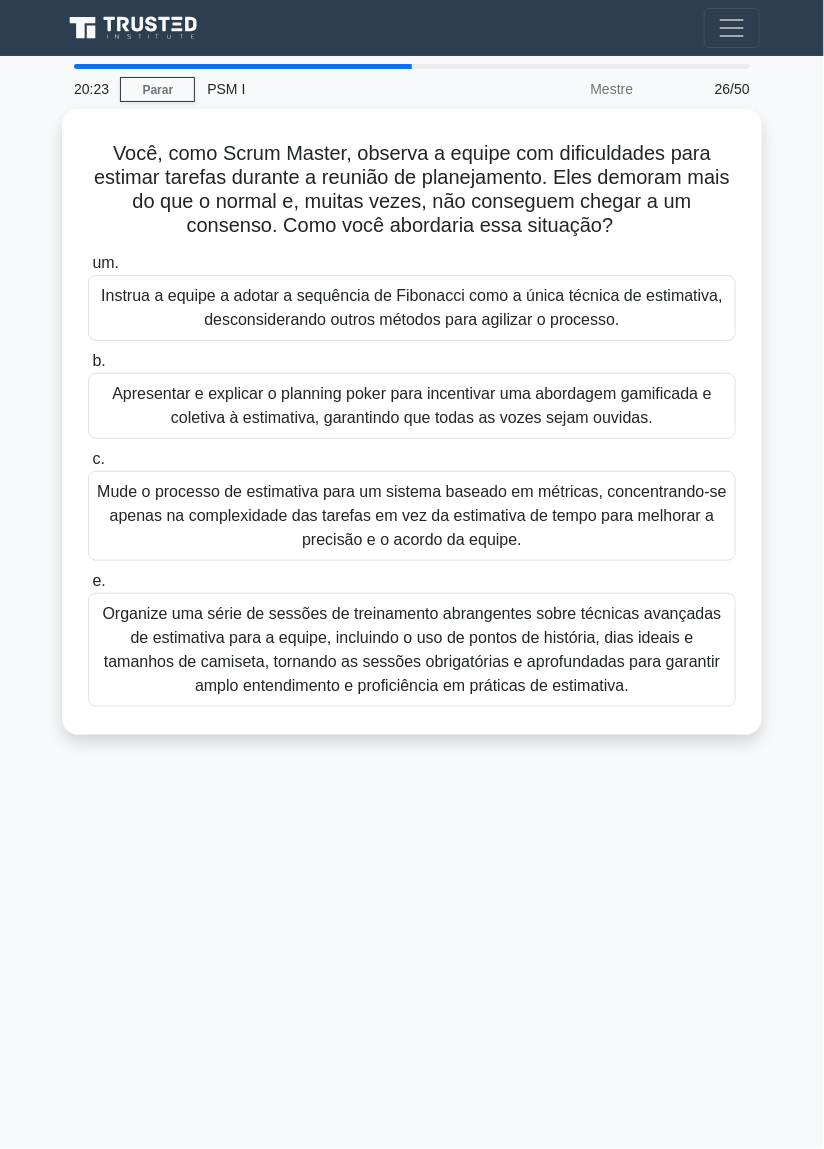 scroll, scrollTop: 20, scrollLeft: 0, axis: vertical 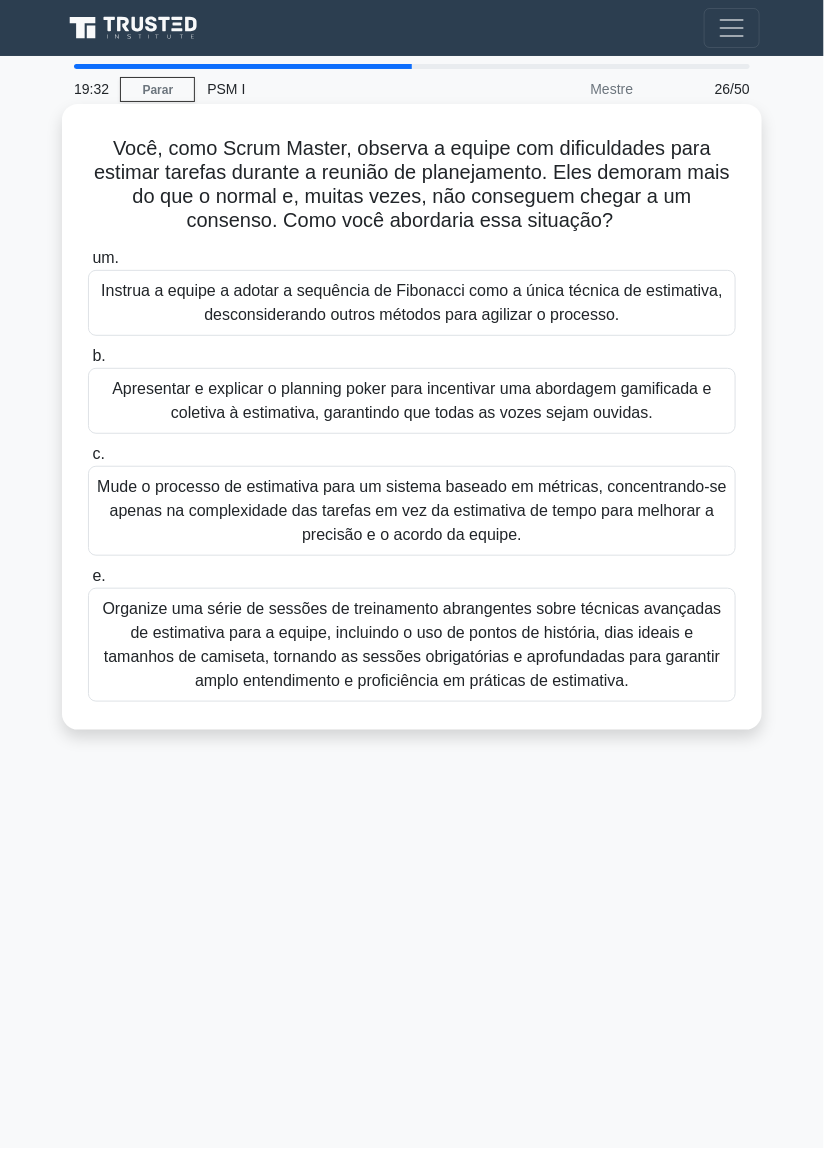 click on "Organize uma série de sessões de treinamento abrangentes sobre técnicas avançadas de estimativa para a equipe, incluindo o uso de pontos de história, dias ideais e tamanhos de camiseta, tornando as sessões obrigatórias e aprofundadas para garantir amplo entendimento e proficiência em práticas de estimativa." at bounding box center (411, 644) 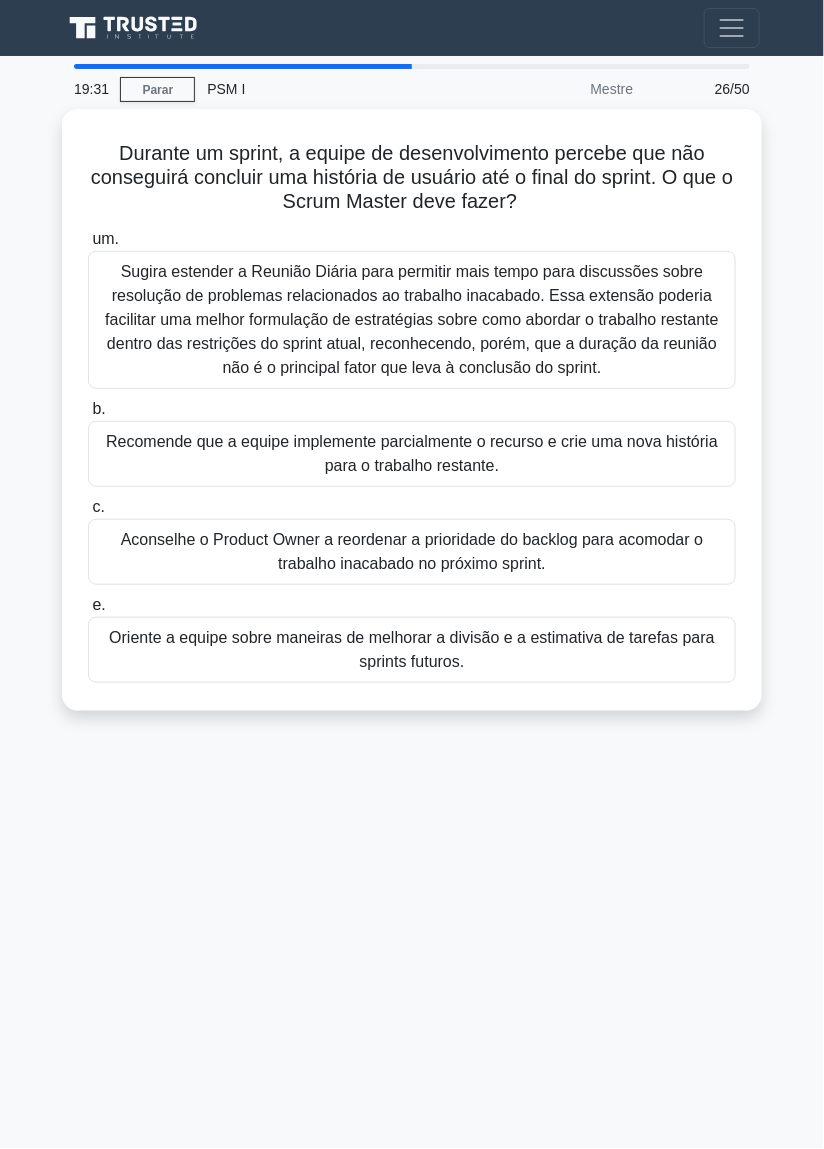 scroll, scrollTop: 0, scrollLeft: 0, axis: both 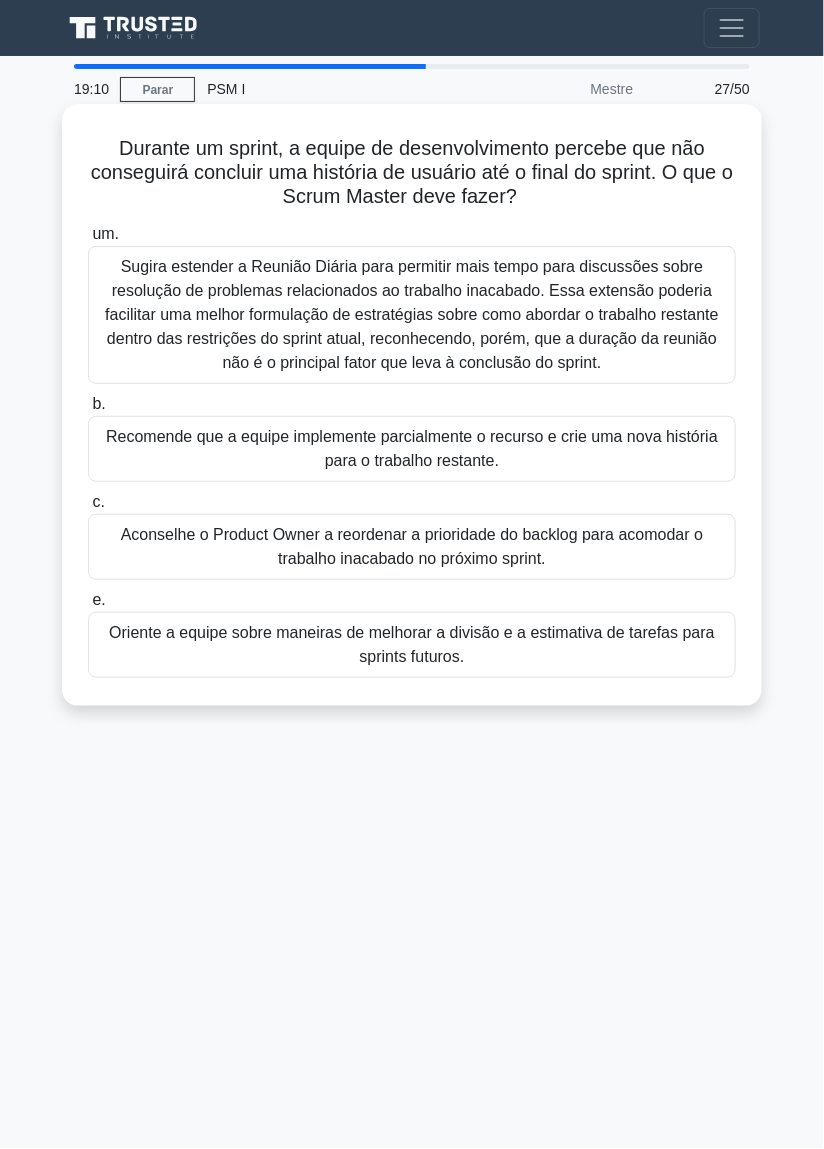 click on "Aconselhe o Product Owner a reordenar a prioridade do backlog para acomodar o trabalho inacabado no próximo sprint." at bounding box center [412, 547] 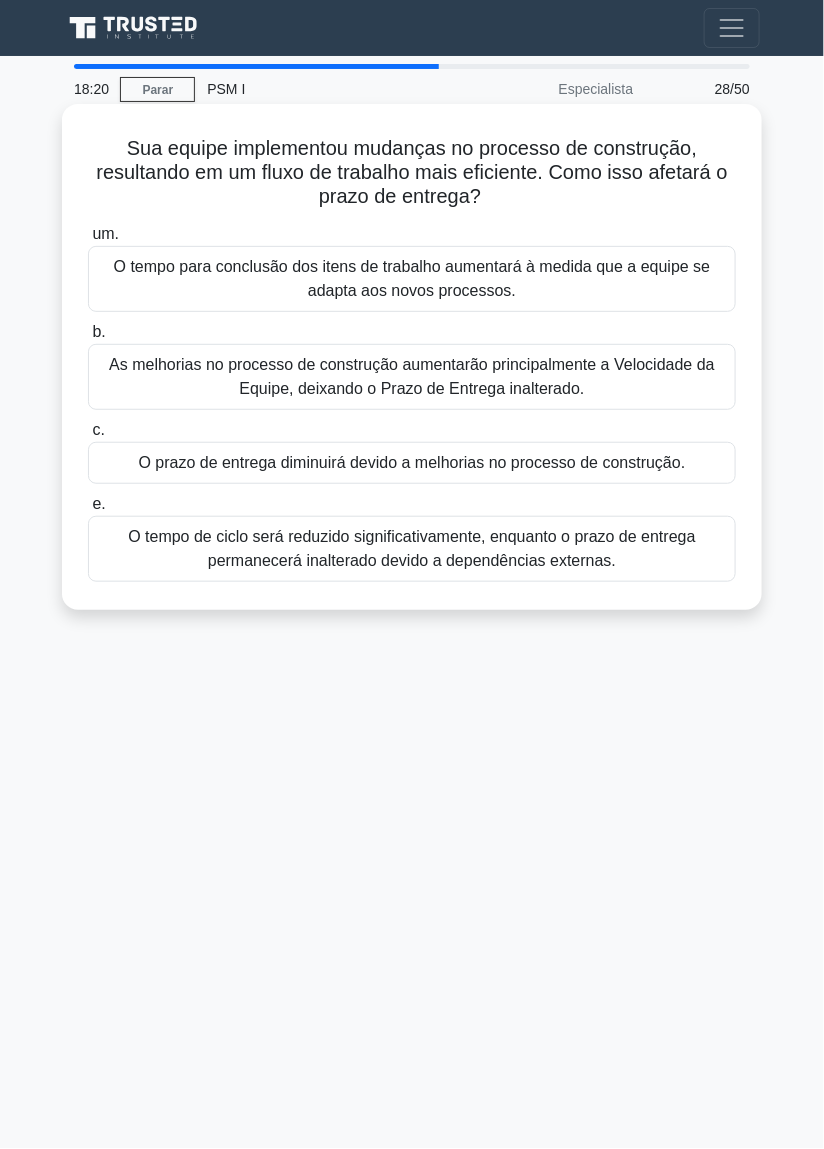 click on "O prazo de entrega diminuirá devido a melhorias no processo de construção." at bounding box center [412, 462] 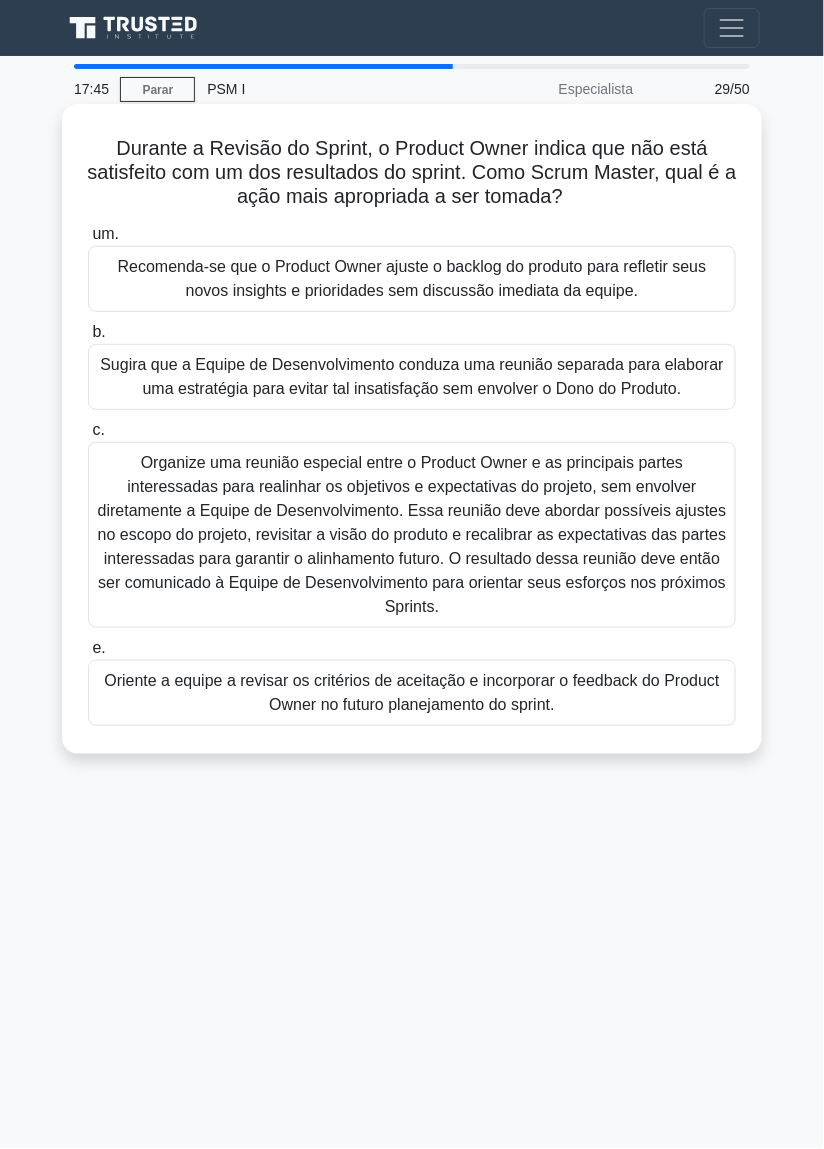 click on "Oriente a equipe a revisar os critérios de aceitação e incorporar o feedback do Product Owner no futuro planejamento do sprint." at bounding box center (412, 693) 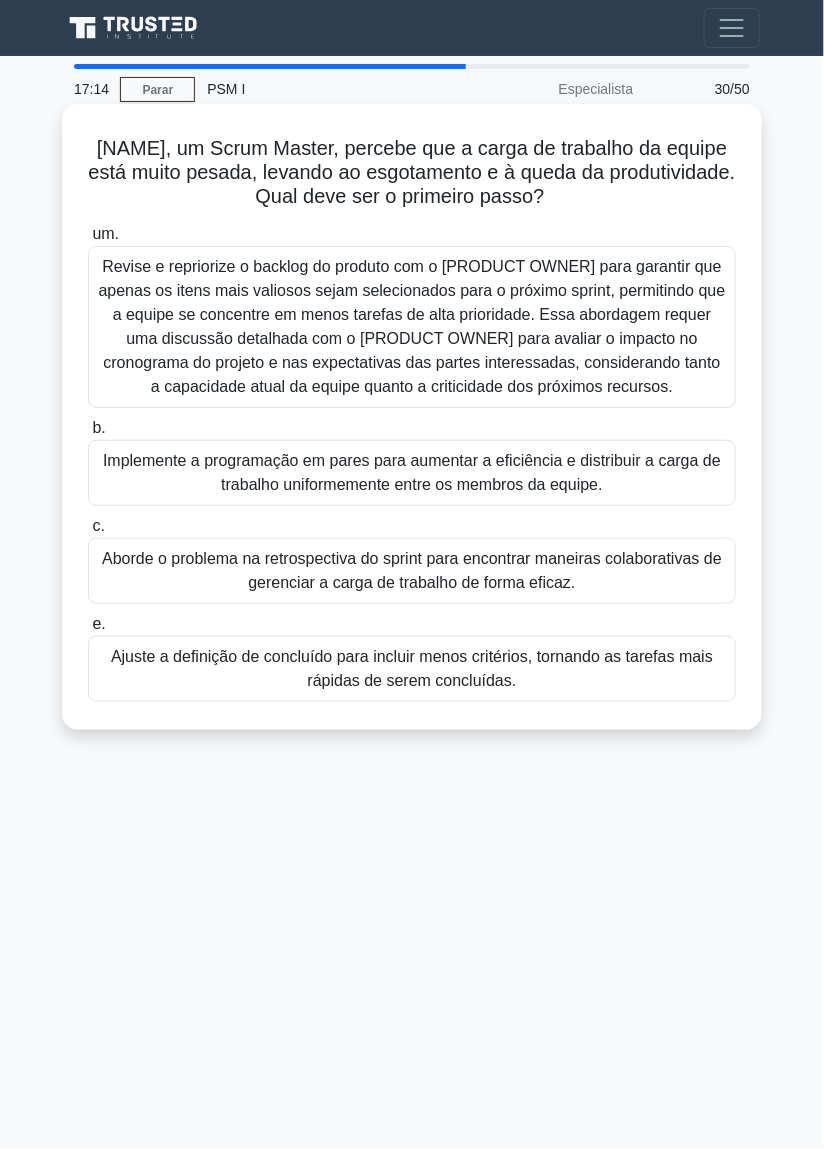 click on "Aborde o problema na retrospectiva do sprint para encontrar maneiras colaborativas de gerenciar a carga de trabalho de forma eficaz." at bounding box center (412, 571) 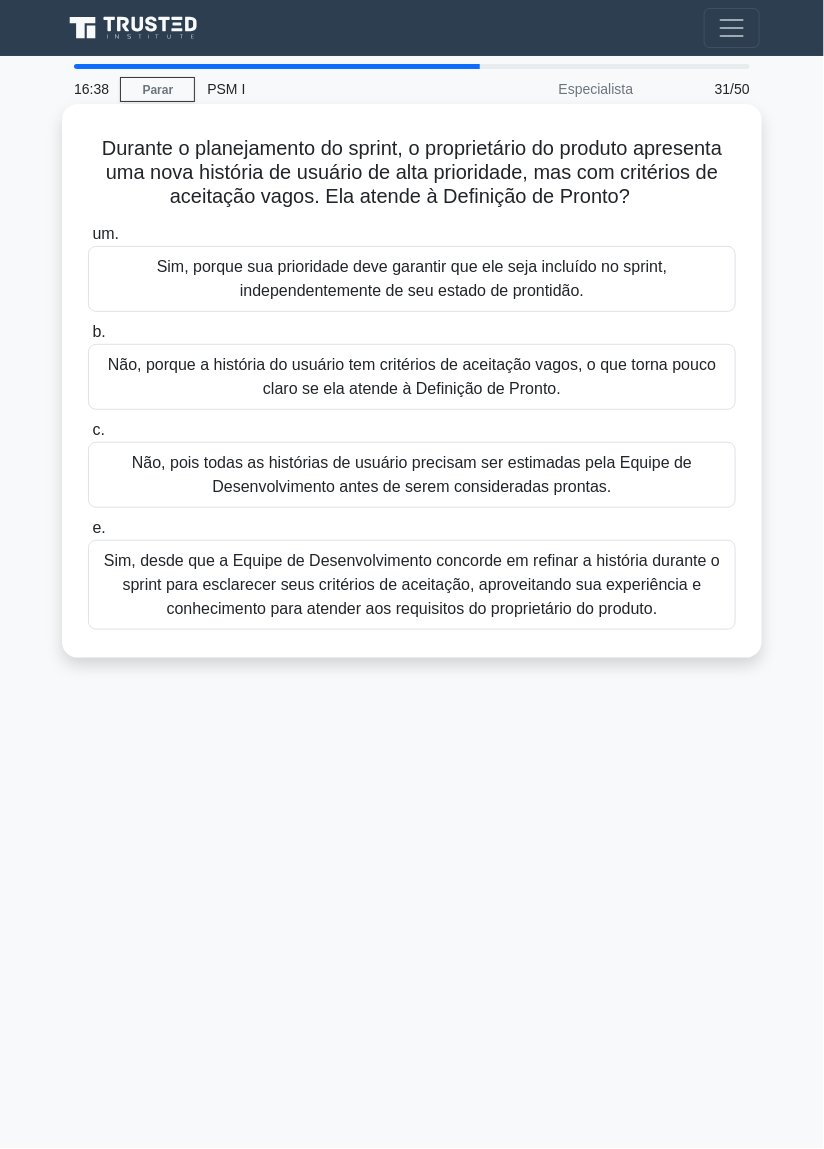 click on "Não, porque a história do usuário tem critérios de aceitação vagos, o que torna pouco claro se ela atende à Definição de Pronto." at bounding box center (412, 377) 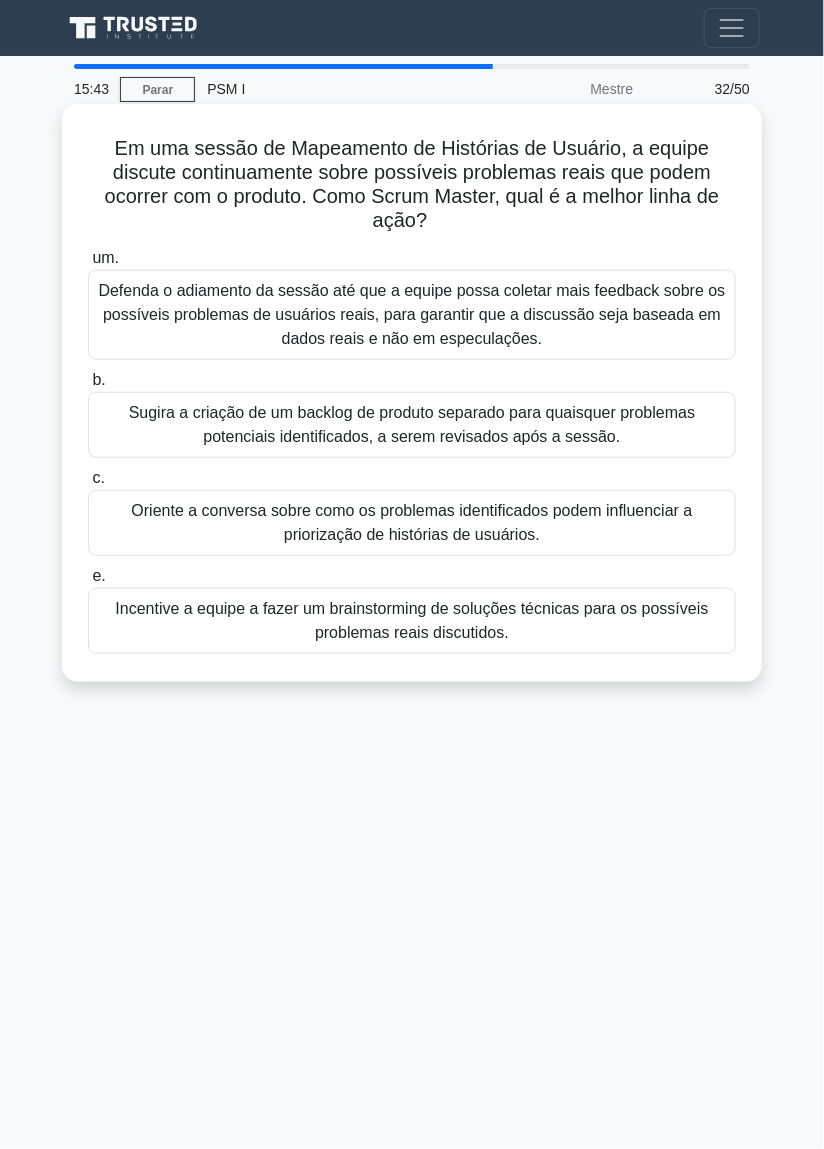 click on "Incentive a equipe a fazer um brainstorming de soluções técnicas para os possíveis problemas reais discutidos." at bounding box center [411, 620] 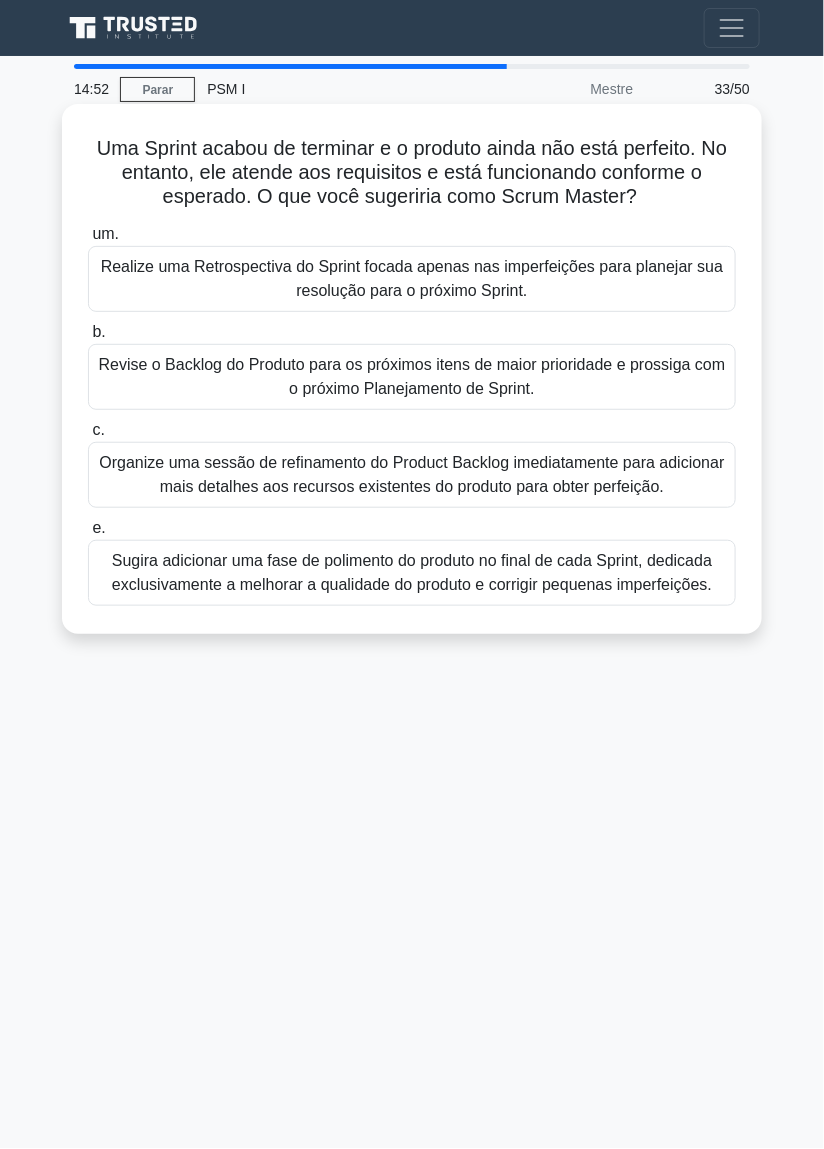click on "Realize uma Retrospectiva do Sprint focada apenas nas imperfeições para planejar sua resolução para o próximo Sprint." at bounding box center (412, 279) 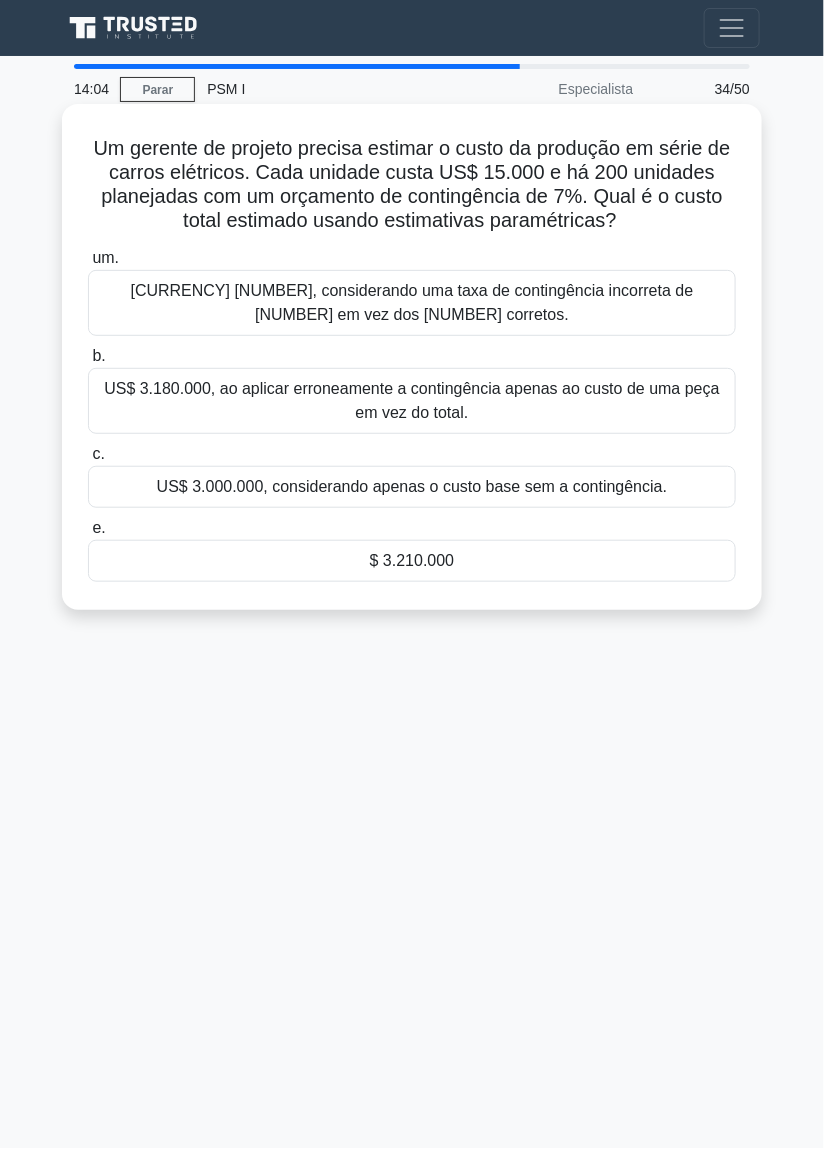 click on "$ 3.210.000" at bounding box center [412, 561] 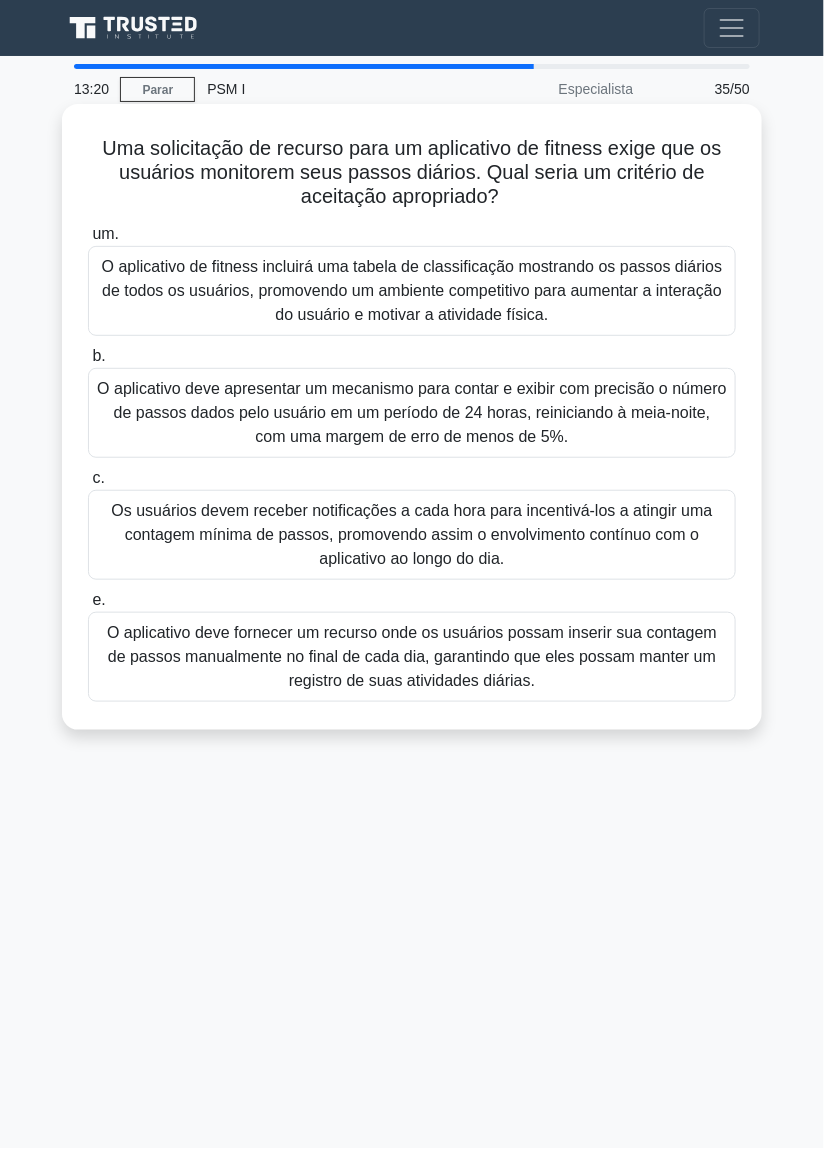 click on "Os usuários devem receber notificações a cada hora para incentivá-los a atingir uma contagem mínima de passos, promovendo assim o envolvimento contínuo com o aplicativo ao longo do dia." at bounding box center [411, 534] 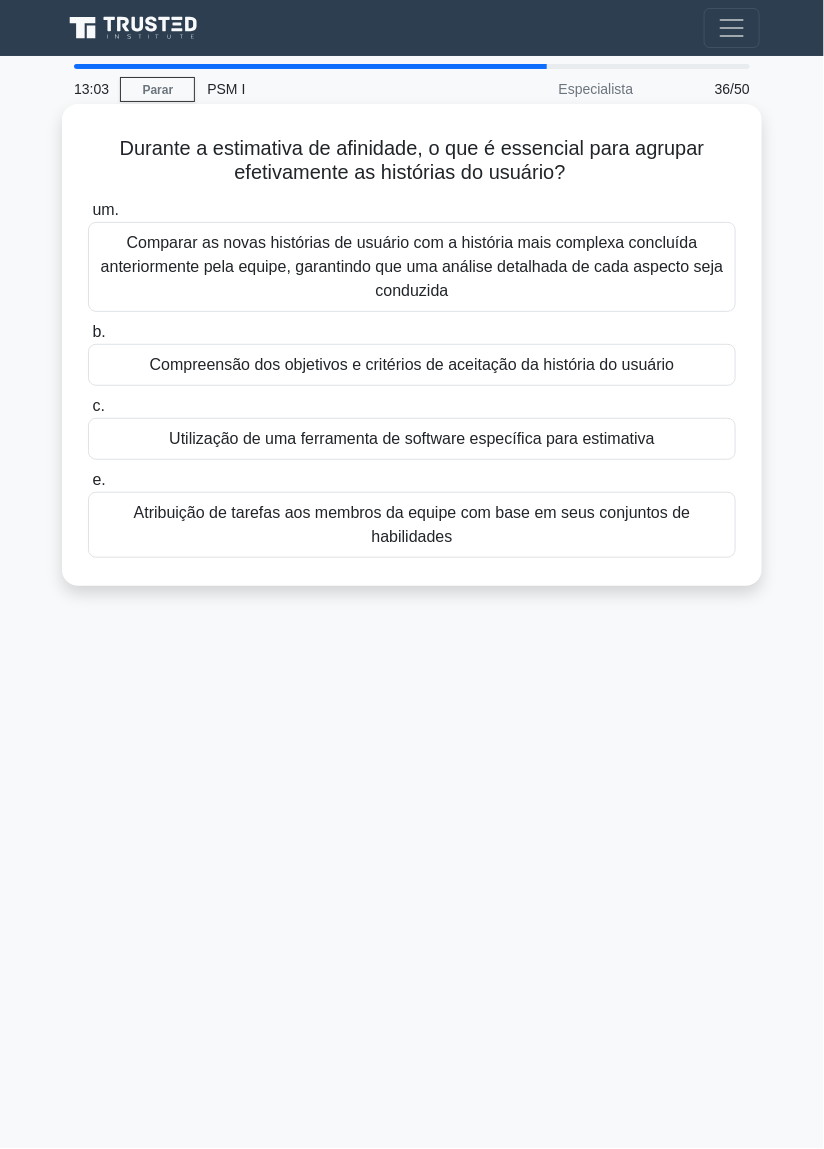 click on "Compreensão dos objetivos e critérios de aceitação da história do usuário" at bounding box center (412, 365) 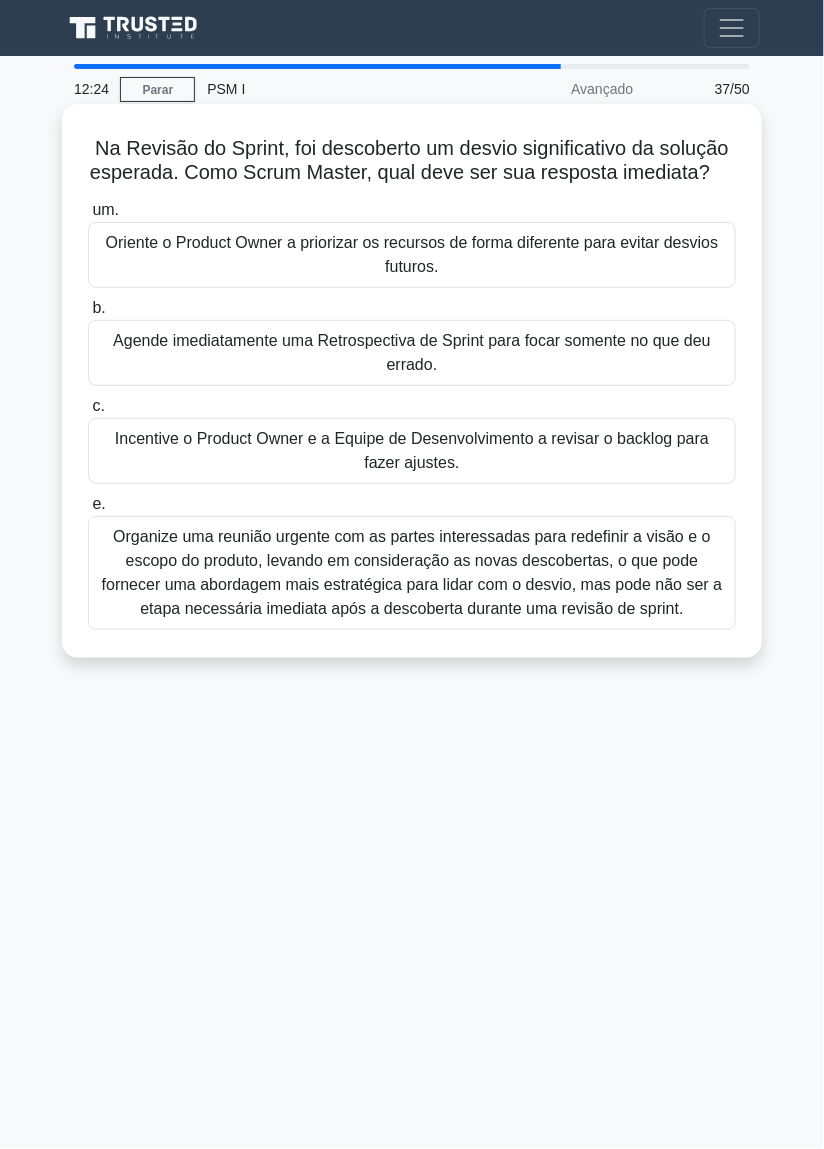click on "Incentive o Product Owner e a Equipe de Desenvolvimento a revisar o backlog para fazer ajustes." at bounding box center (412, 451) 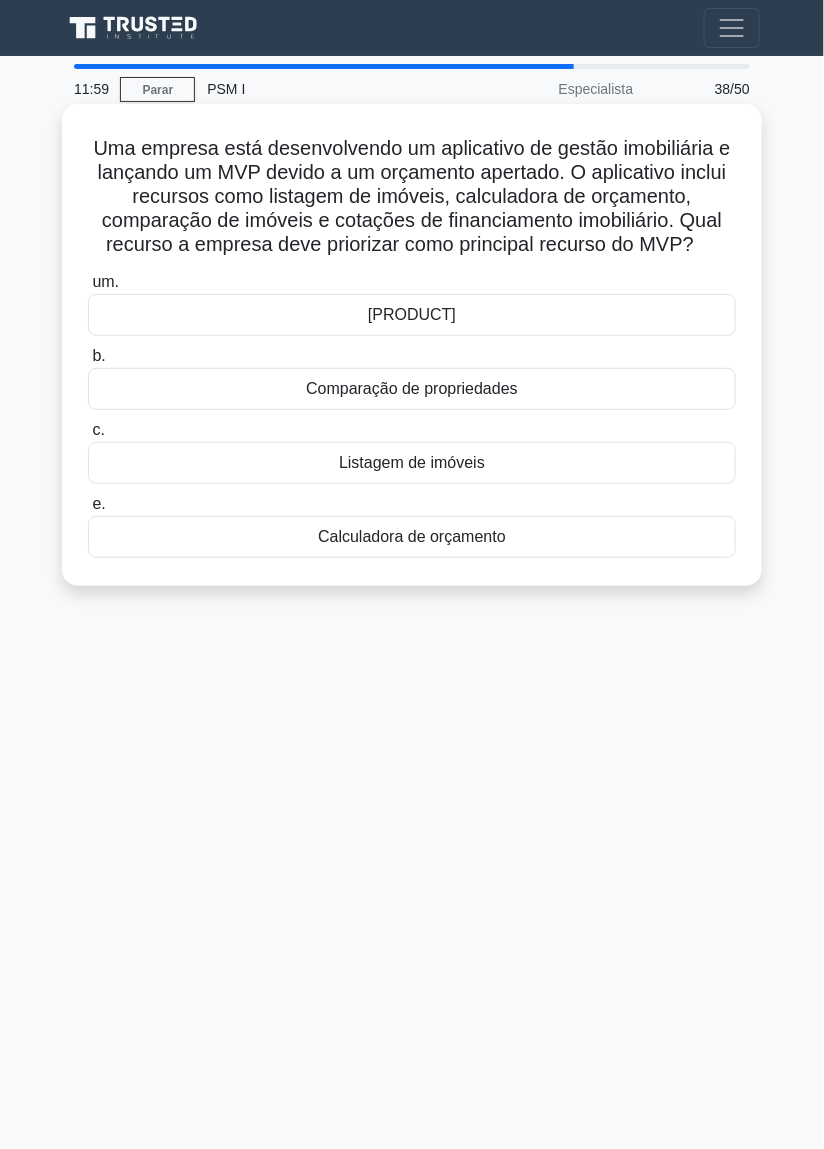 click on "Listagem de imóveis" at bounding box center [412, 463] 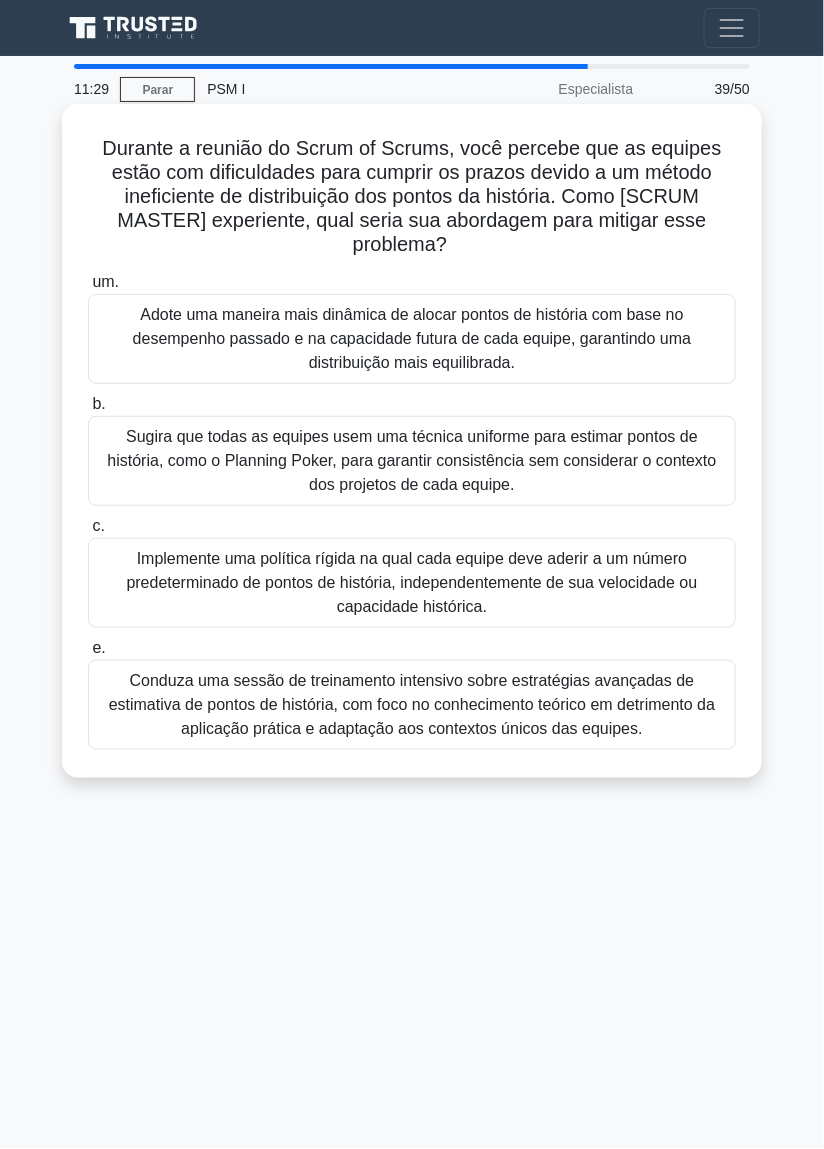click on "Conduza uma sessão de treinamento intensivo sobre estratégias avançadas de estimativa de pontos de história, com foco no conhecimento teórico em detrimento da aplicação prática e adaptação aos contextos únicos das equipes." at bounding box center [412, 705] 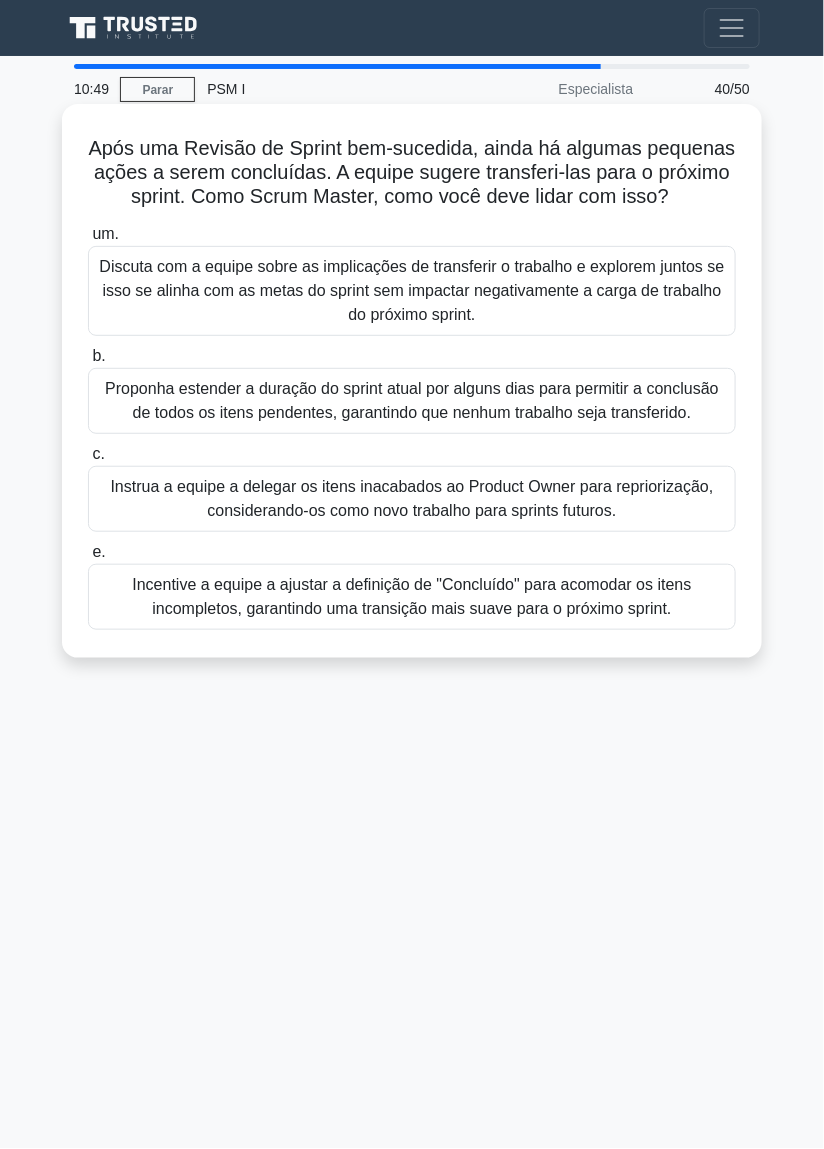 click on "Instrua a equipe a delegar os itens inacabados ao Product Owner para repriorização, considerando-os como novo trabalho para sprints futuros." at bounding box center [412, 499] 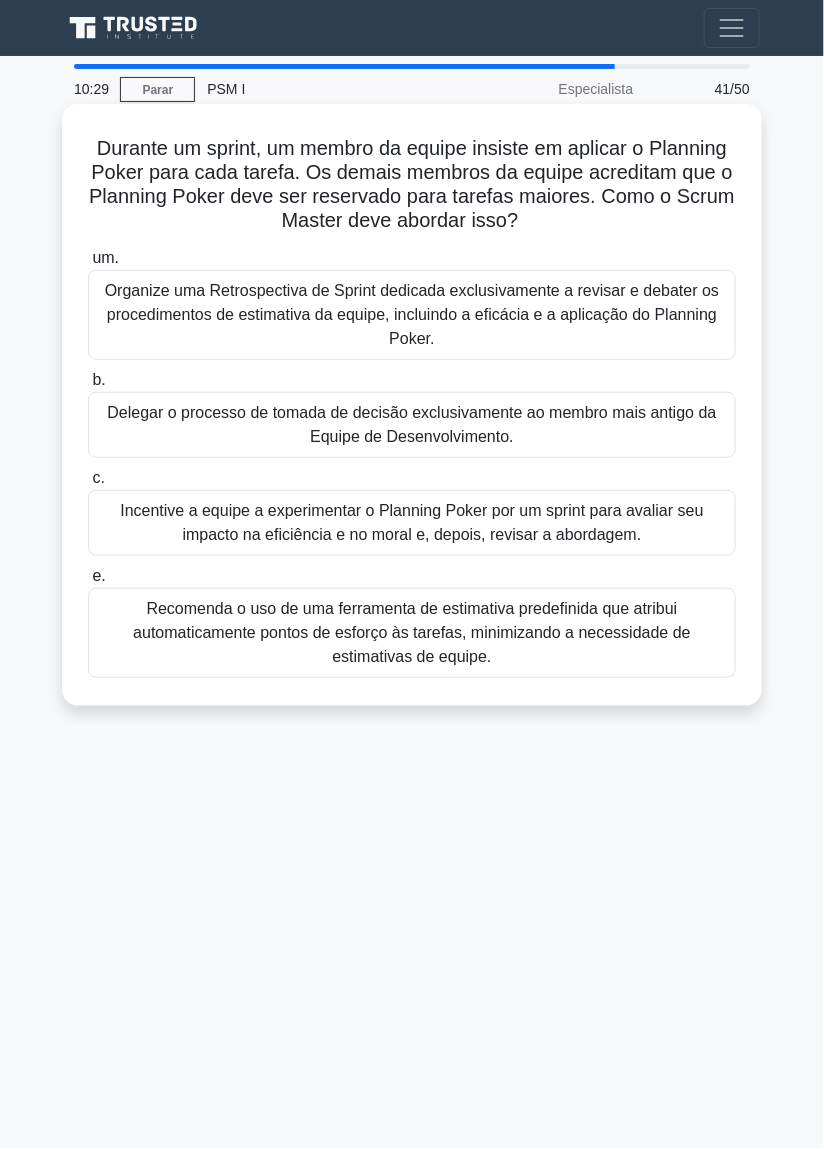 click on "Incentive a equipe a experimentar o Planning Poker por um sprint para avaliar seu impacto na eficiência e no moral e, depois, revisar a abordagem." at bounding box center (412, 523) 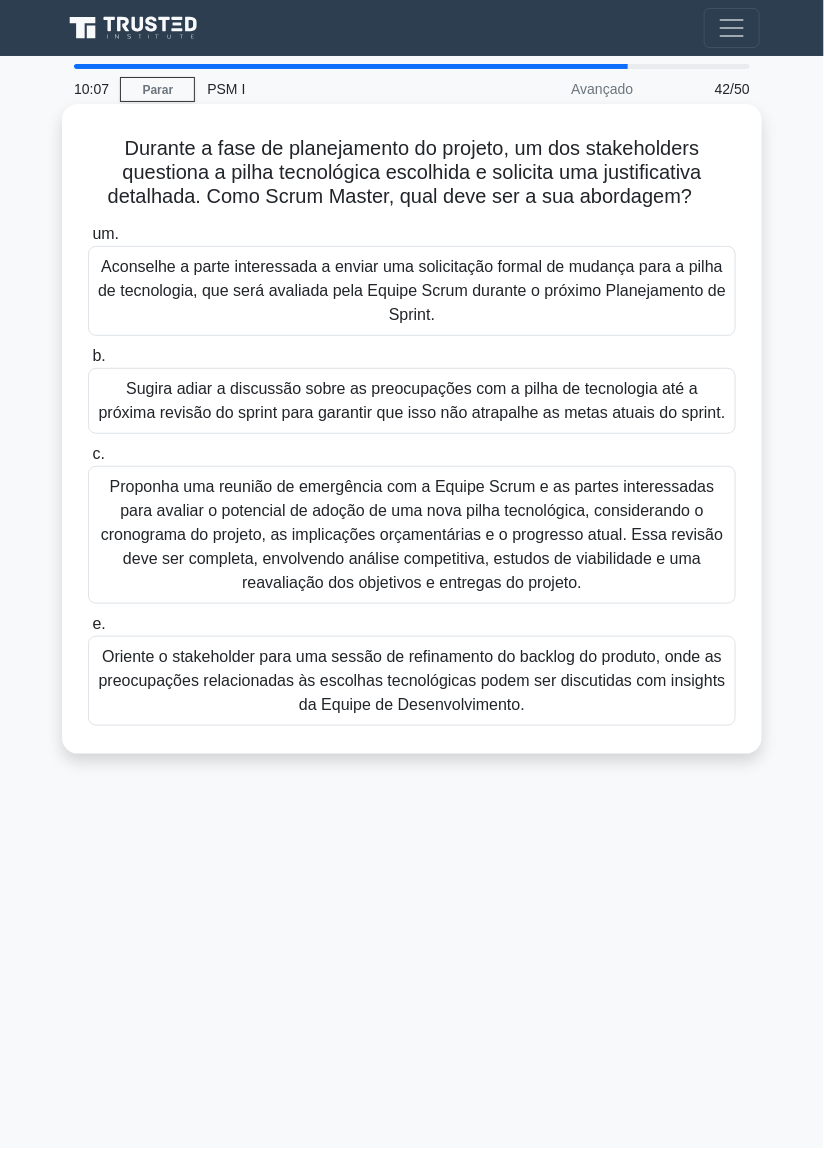 click on "Sugira adiar a discussão sobre as preocupações com a pilha de tecnologia até a próxima revisão do sprint para garantir que isso não atrapalhe as metas atuais do sprint." at bounding box center (411, 400) 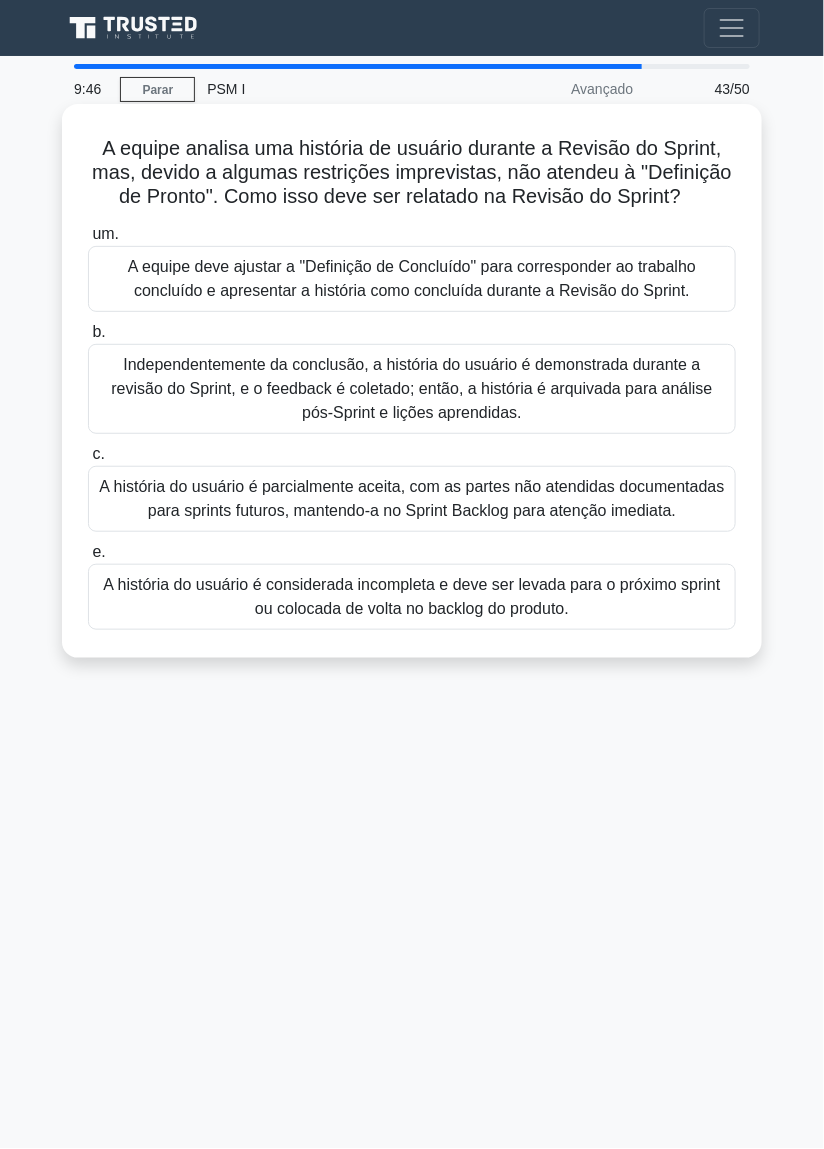 click on "A história do usuário é considerada incompleta e deve ser levada para o próximo sprint ou colocada de volta no backlog do produto." at bounding box center [412, 597] 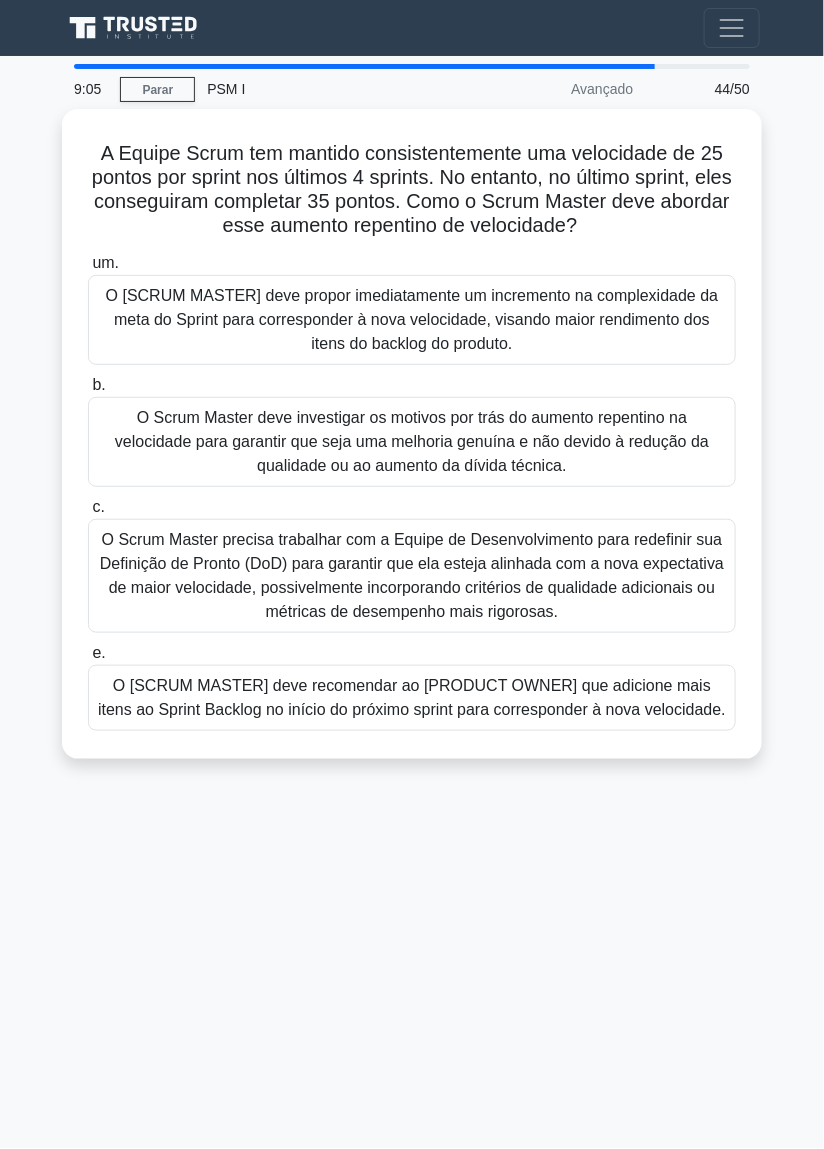 scroll, scrollTop: 0, scrollLeft: 0, axis: both 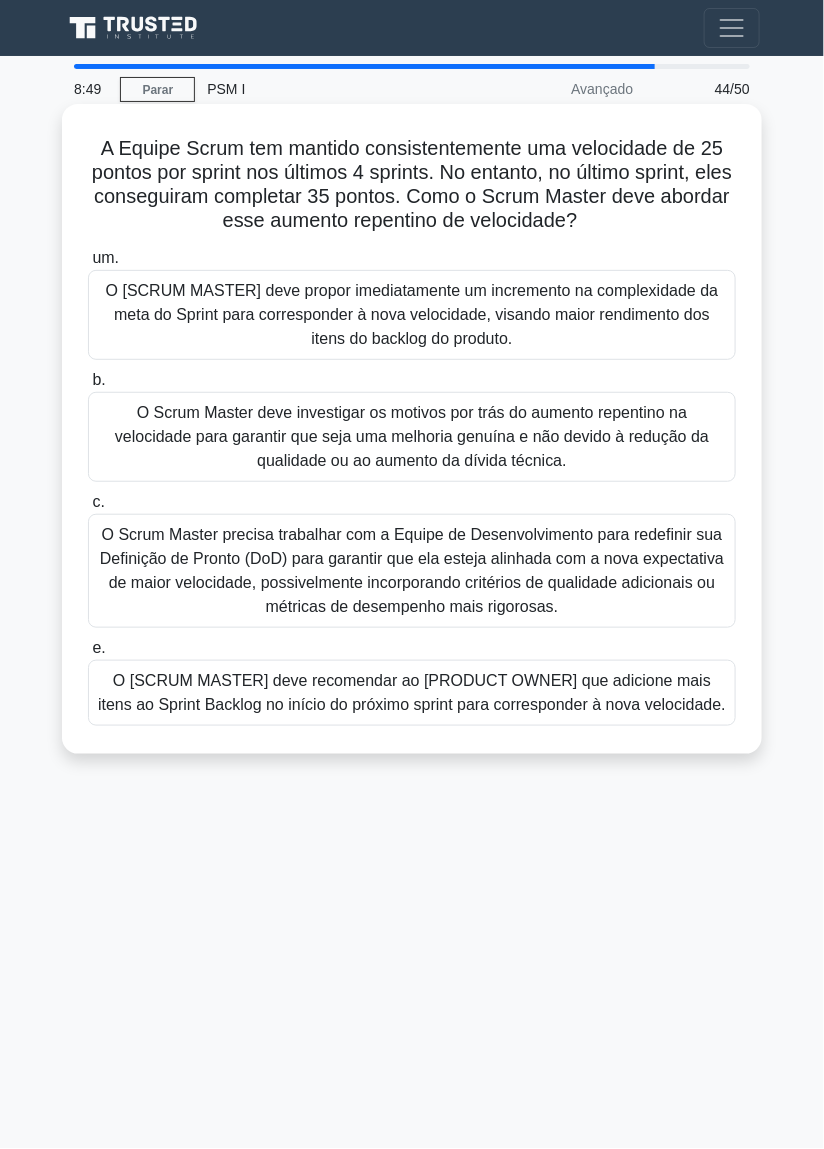 click on "O Scrum Master deve investigar os motivos por trás do aumento repentino na velocidade para garantir que seja uma melhoria genuína e não devido à redução da qualidade ou ao aumento da dívida técnica." at bounding box center [412, 436] 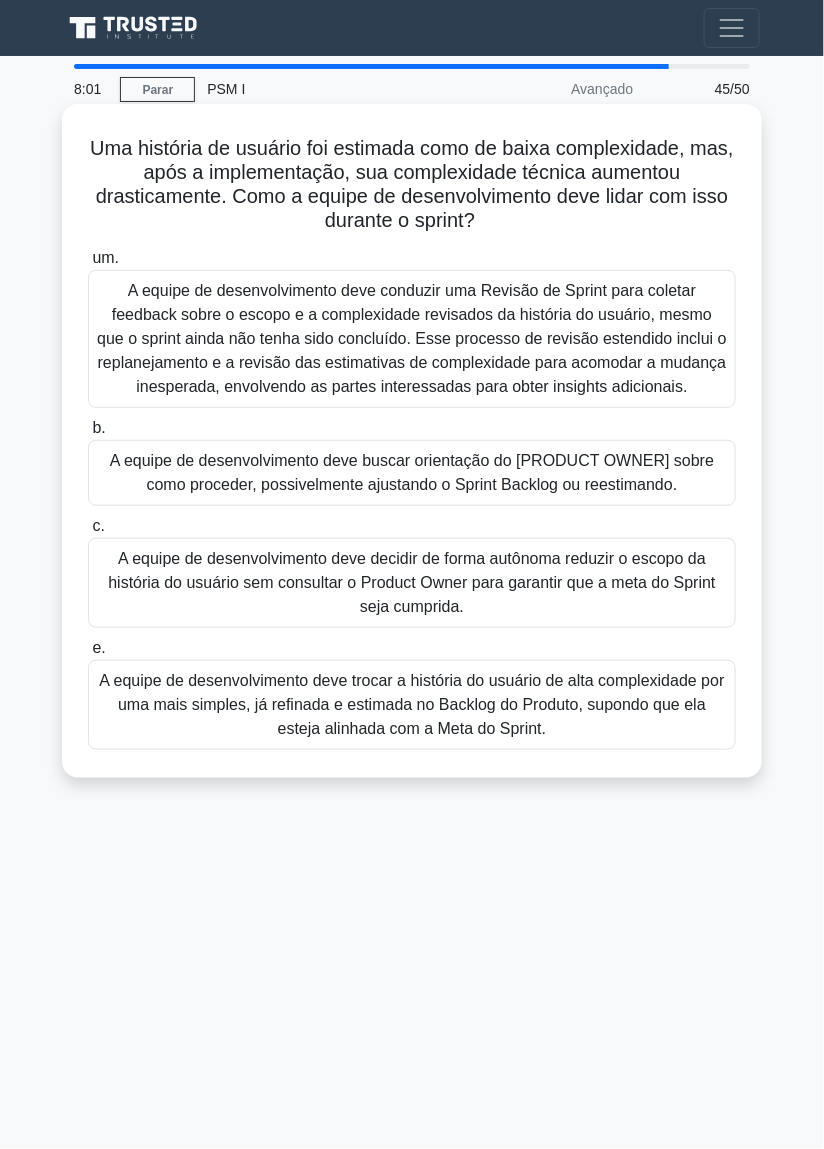 click on "A equipe de desenvolvimento deve buscar orientação do [PRODUCT OWNER] sobre como proceder, possivelmente ajustando o Sprint Backlog ou reestimando." at bounding box center (412, 473) 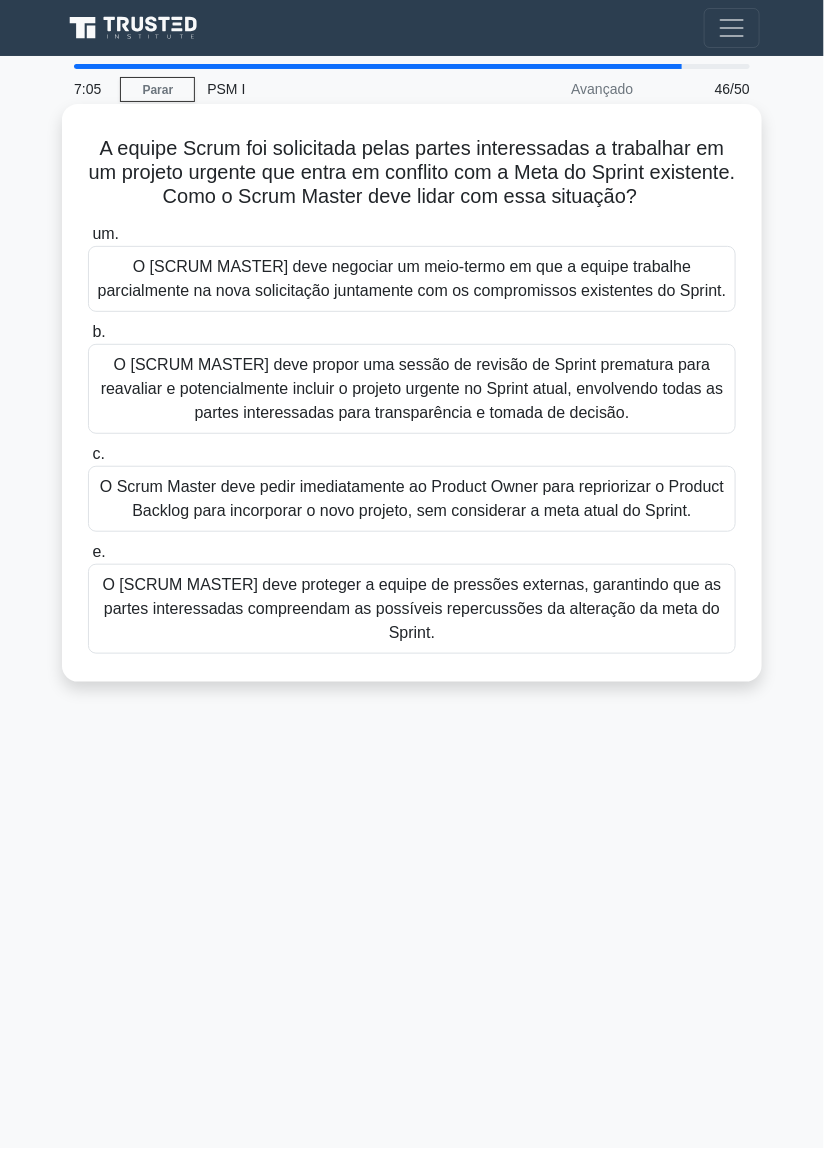 click on "O [SCRUM MASTER] deve proteger a equipe de pressões externas, garantindo que as partes interessadas compreendam as possíveis repercussões da alteração da meta do Sprint." at bounding box center [412, 608] 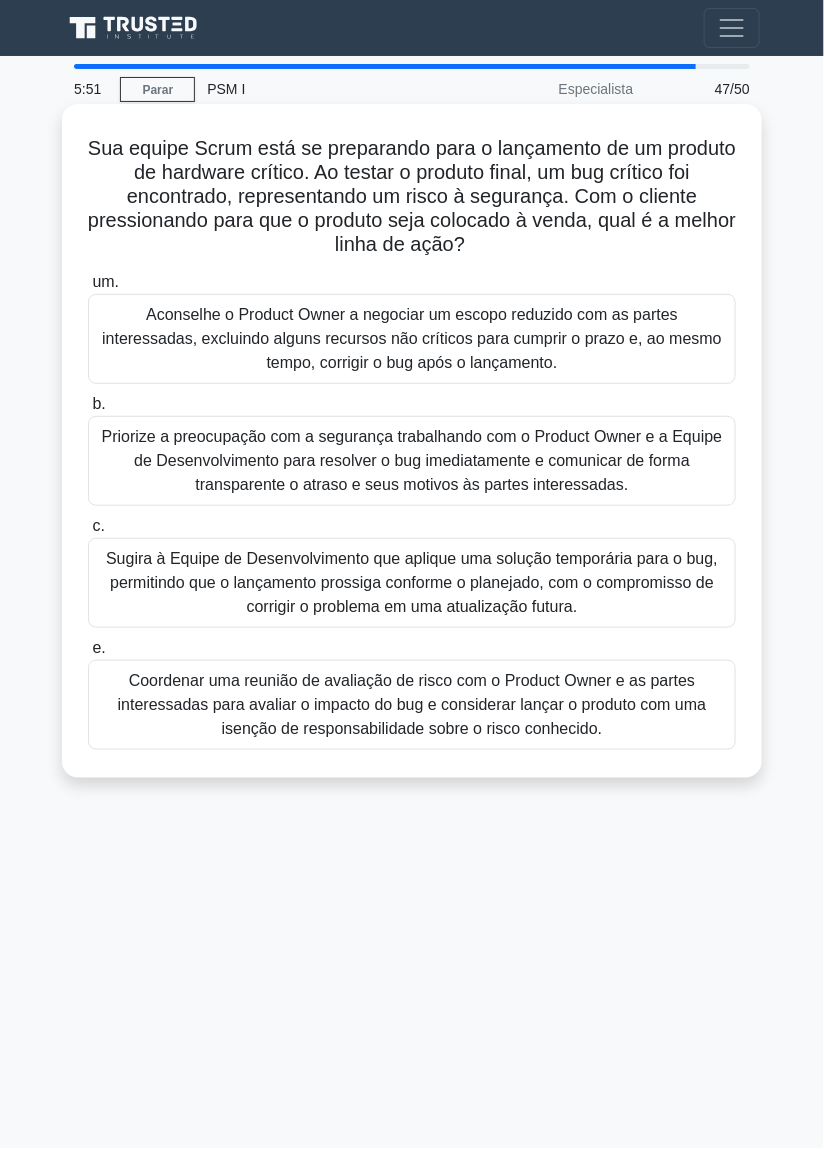 click on "Aconselhe o Product Owner a negociar um escopo reduzido com as partes interessadas, excluindo alguns recursos não críticos para cumprir o prazo e, ao mesmo tempo, corrigir o bug após o lançamento." at bounding box center [412, 339] 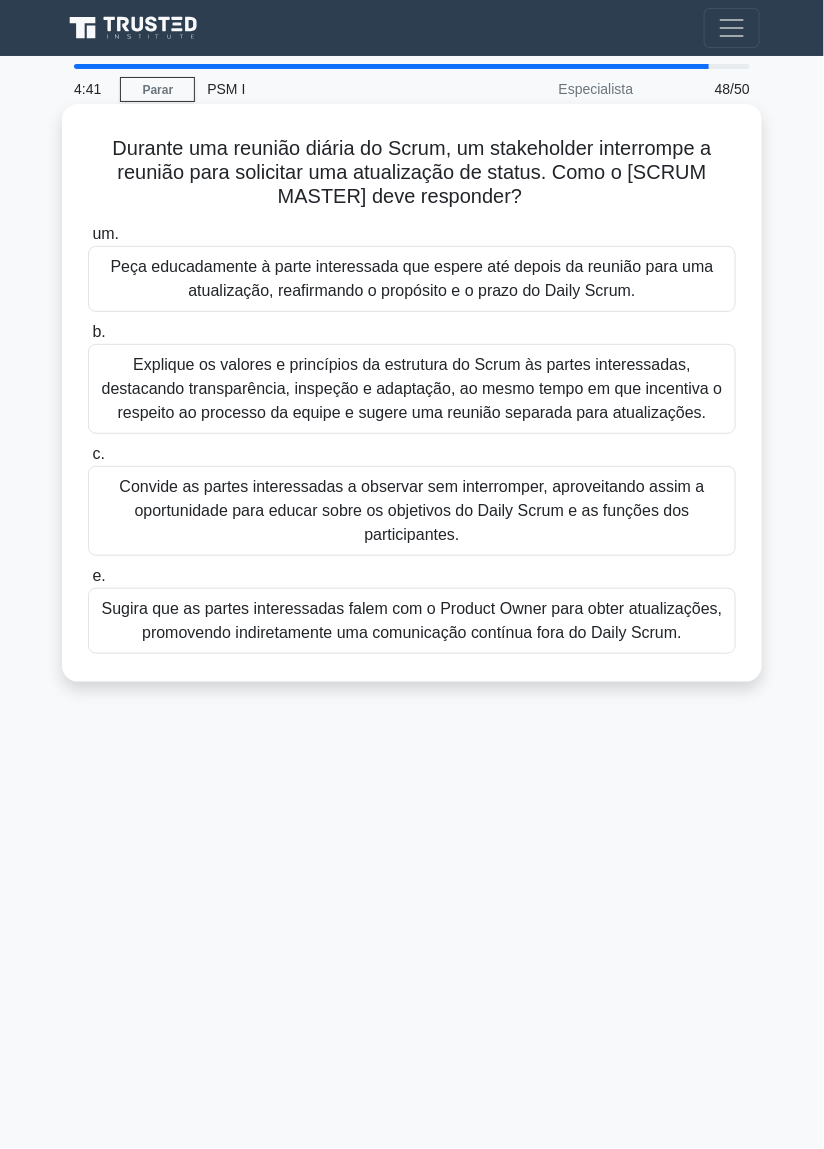 click on "Sugira que as partes interessadas falem com o Product Owner para obter atualizações, promovendo indiretamente uma comunicação contínua fora do Daily Scrum." at bounding box center [412, 620] 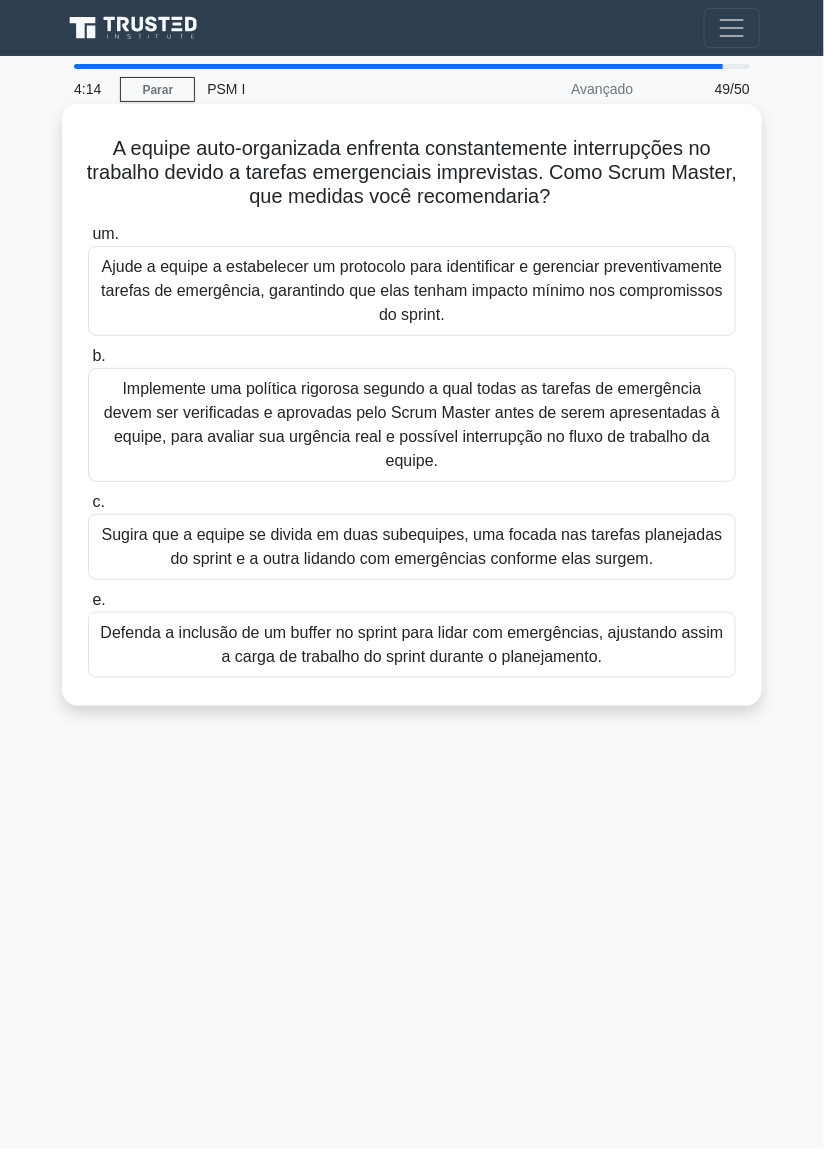 click on "Defenda a inclusão de um buffer no sprint para lidar com emergências, ajustando assim a carga de trabalho do sprint durante o planejamento." at bounding box center [412, 645] 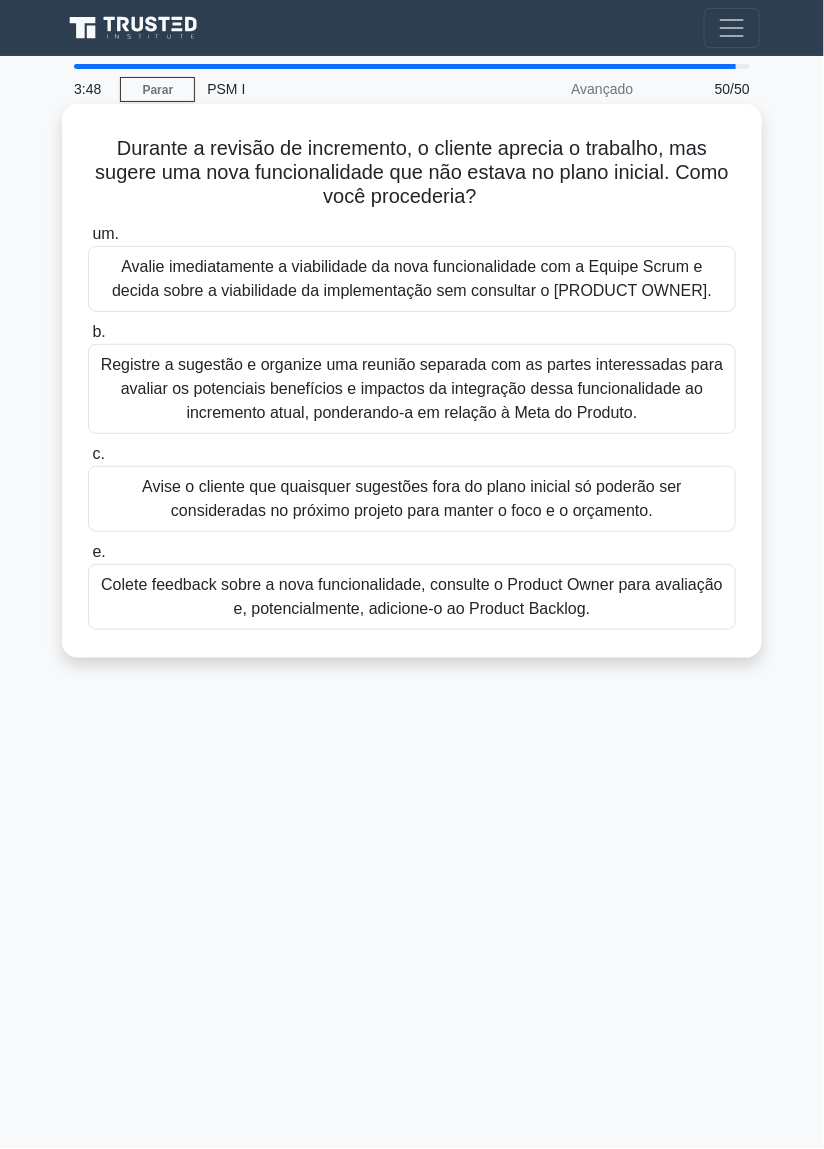 click on "Colete feedback sobre a nova funcionalidade, consulte o Product Owner para avaliação e, potencialmente, adicione-o ao Product Backlog." at bounding box center (412, 597) 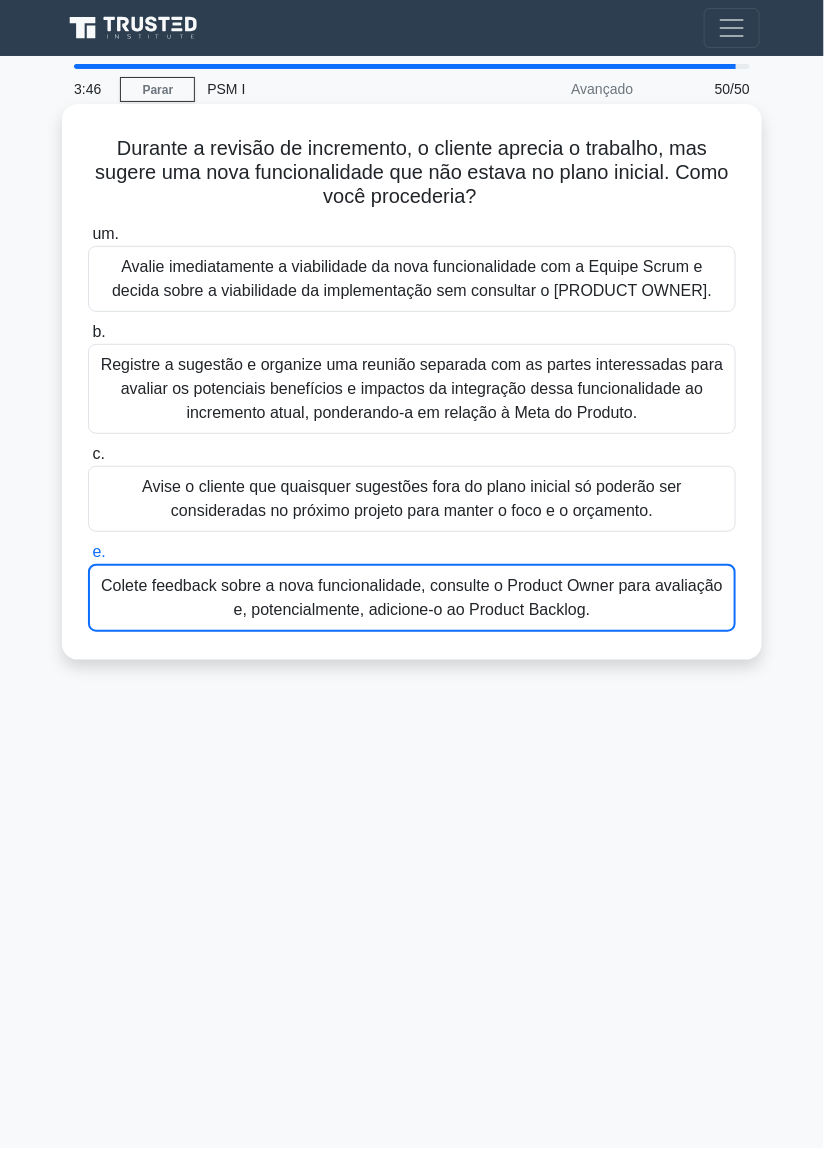 click on "Colete feedback sobre a nova funcionalidade, consulte o Product Owner para avaliação e, potencialmente, adicione-o ao Product Backlog." at bounding box center (412, 598) 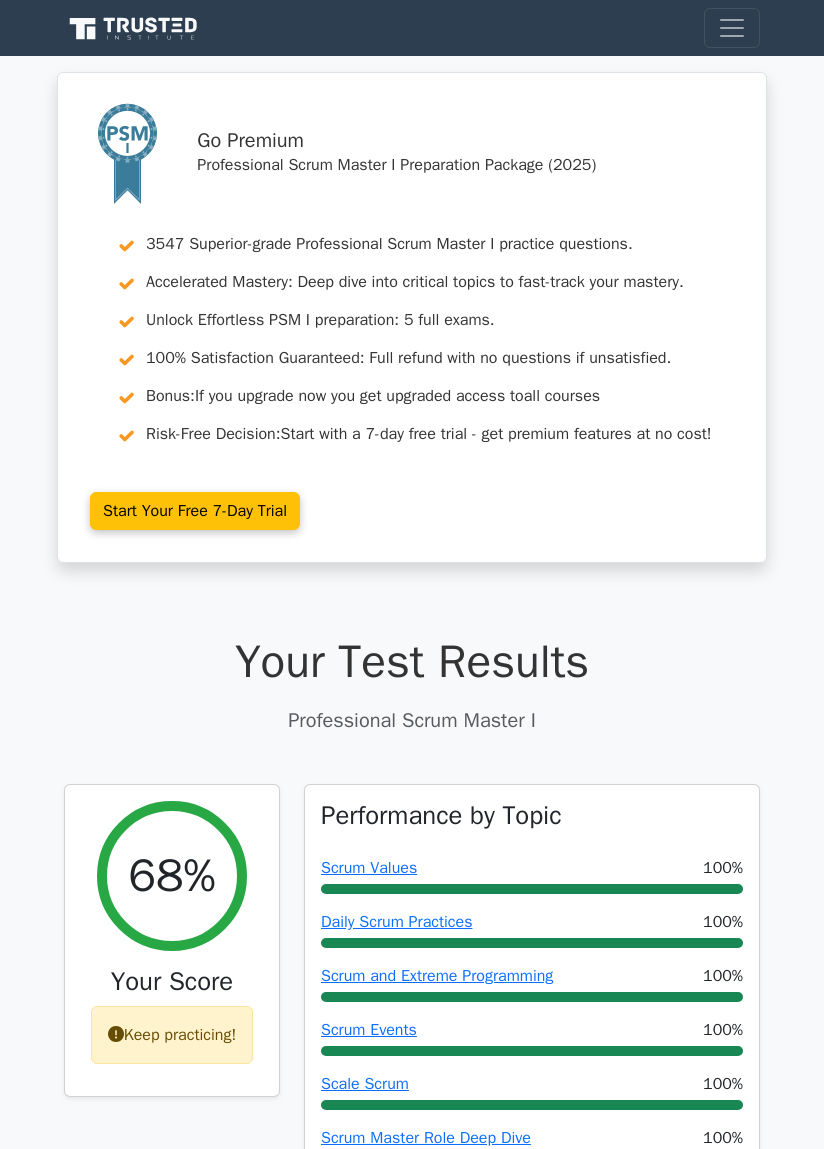 scroll, scrollTop: 0, scrollLeft: 0, axis: both 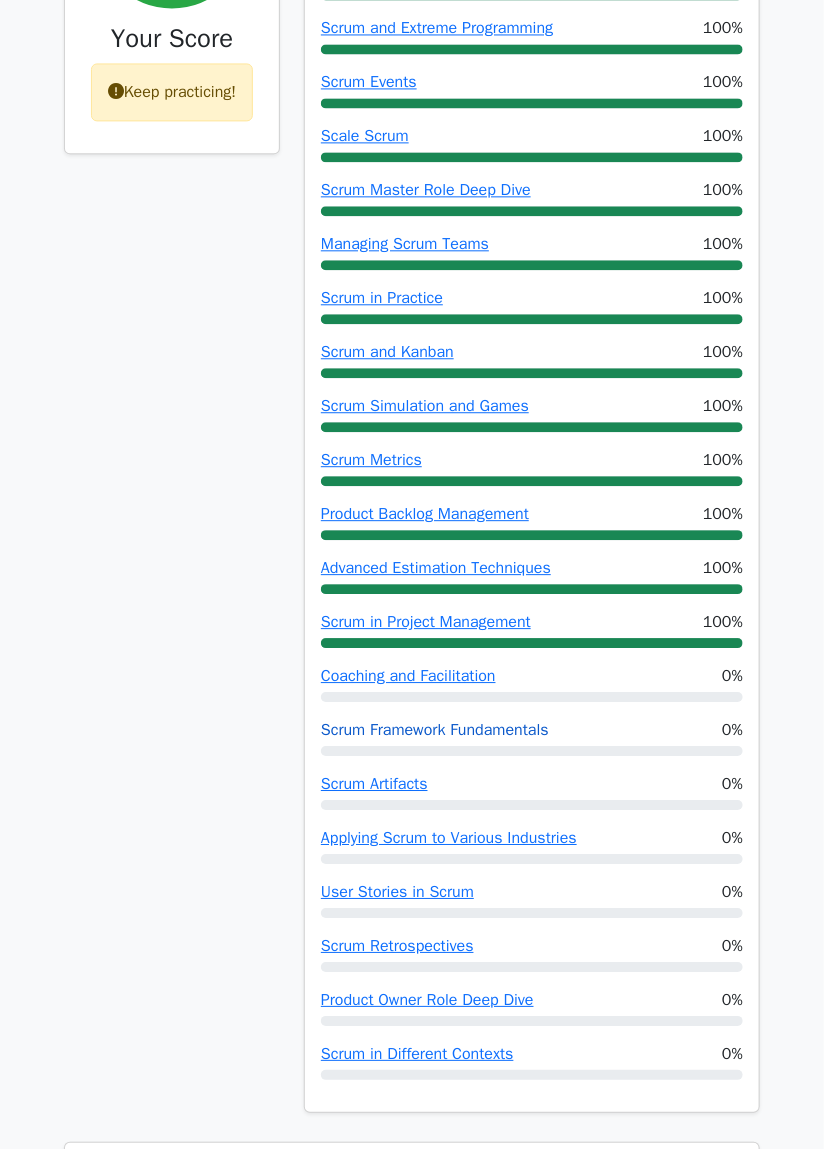 click on "Scrum Framework Fundamentals" at bounding box center [435, 730] 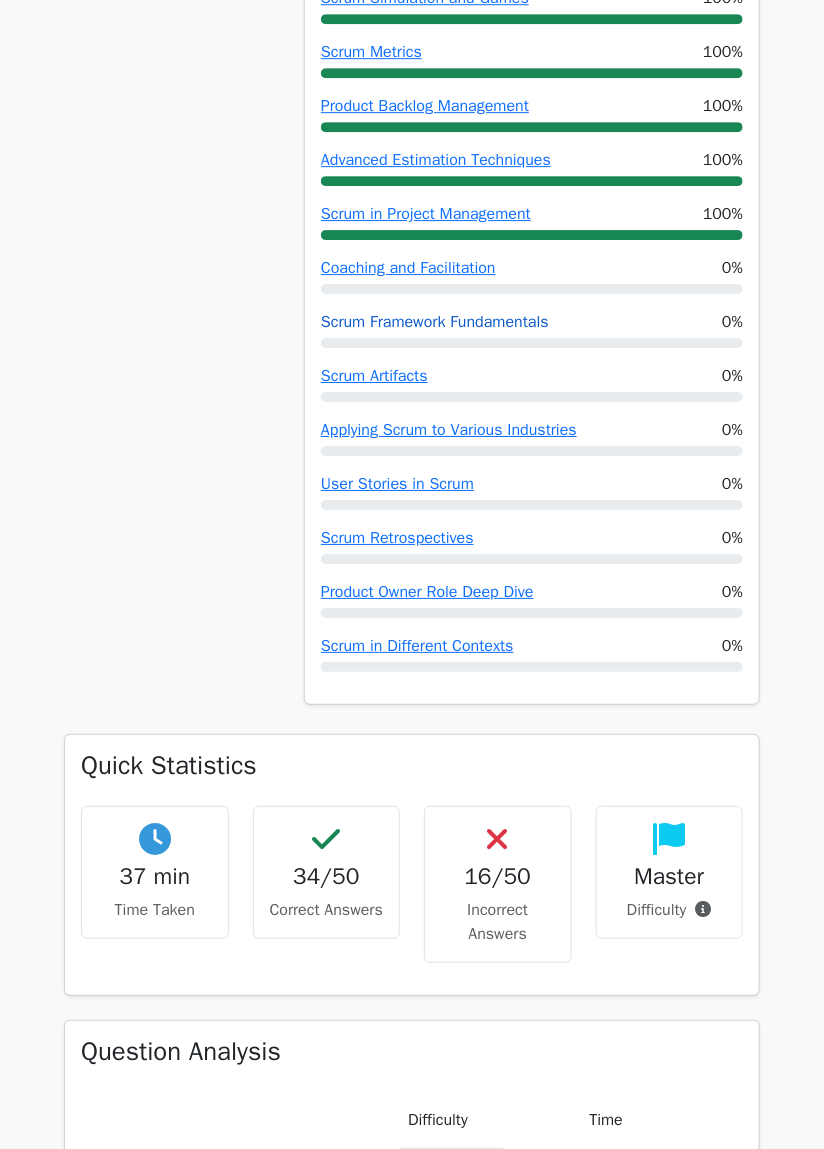 scroll, scrollTop: 1352, scrollLeft: 0, axis: vertical 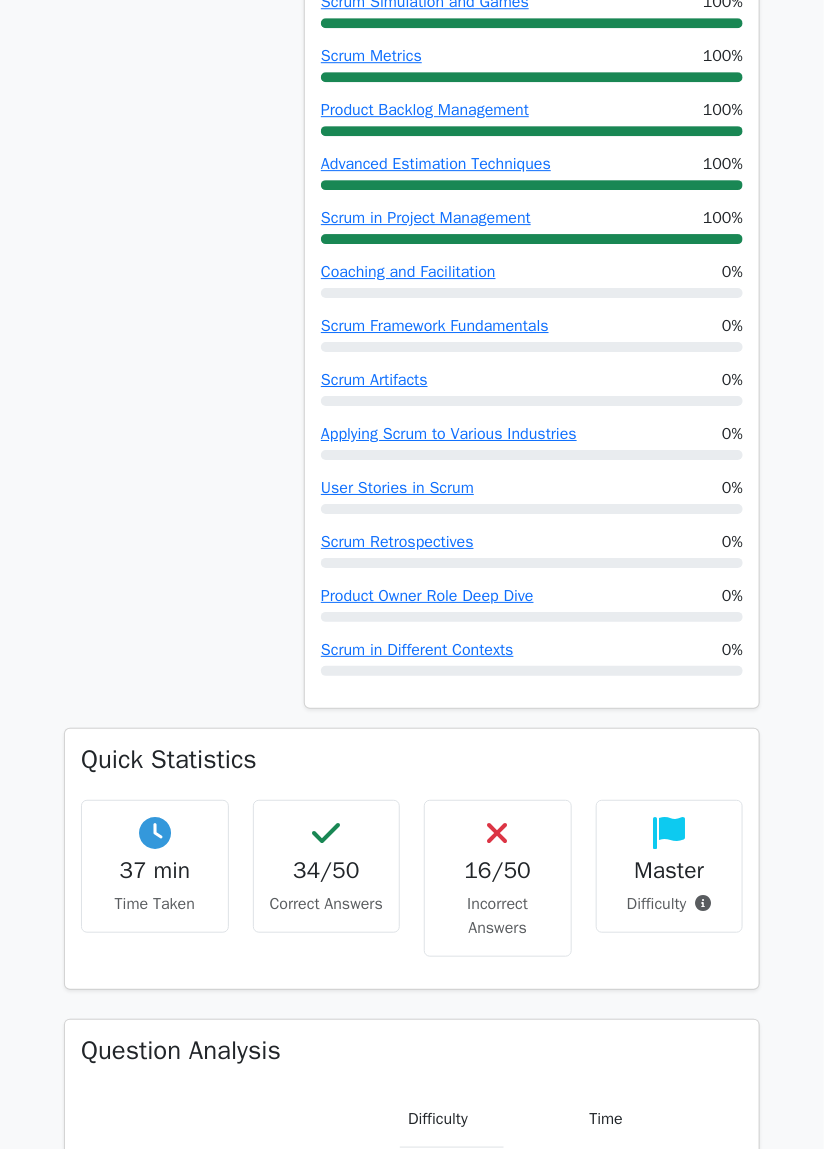 click on "16/50" at bounding box center [498, 870] 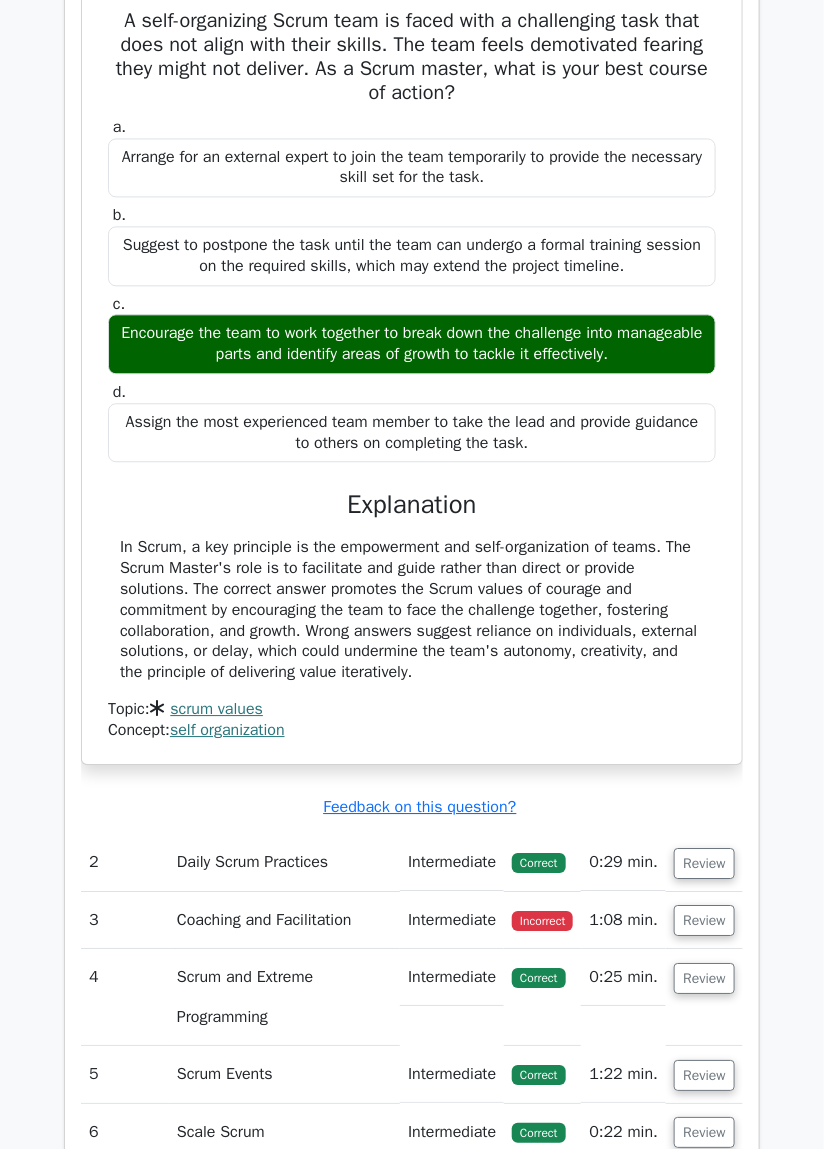 scroll, scrollTop: 2624, scrollLeft: 0, axis: vertical 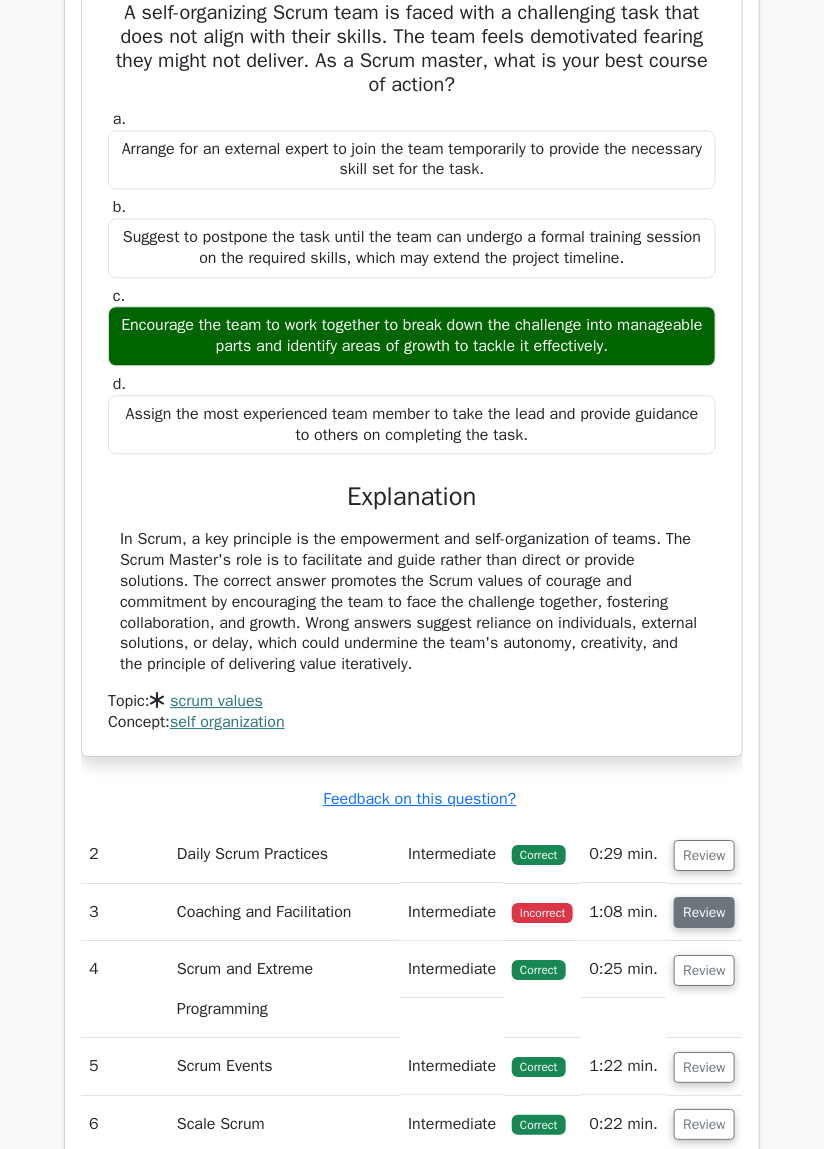 click on "Review" at bounding box center [704, 913] 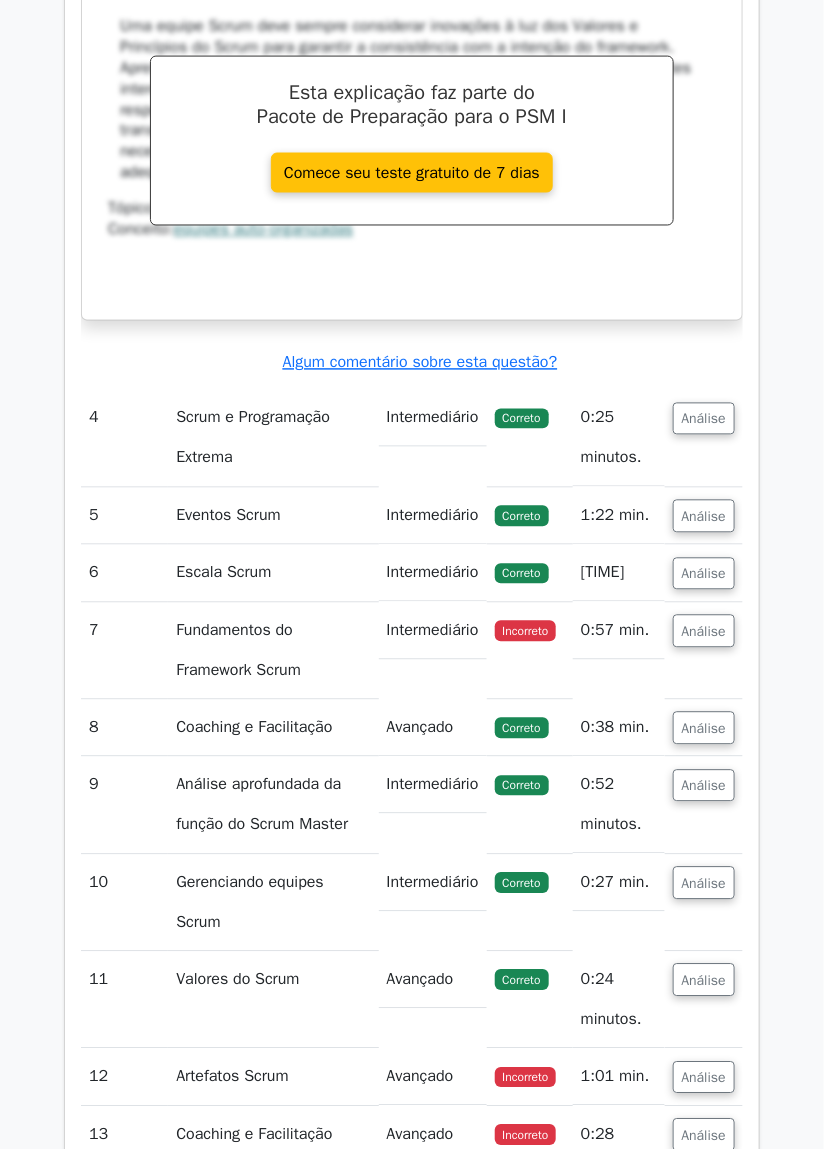 scroll, scrollTop: 4184, scrollLeft: 0, axis: vertical 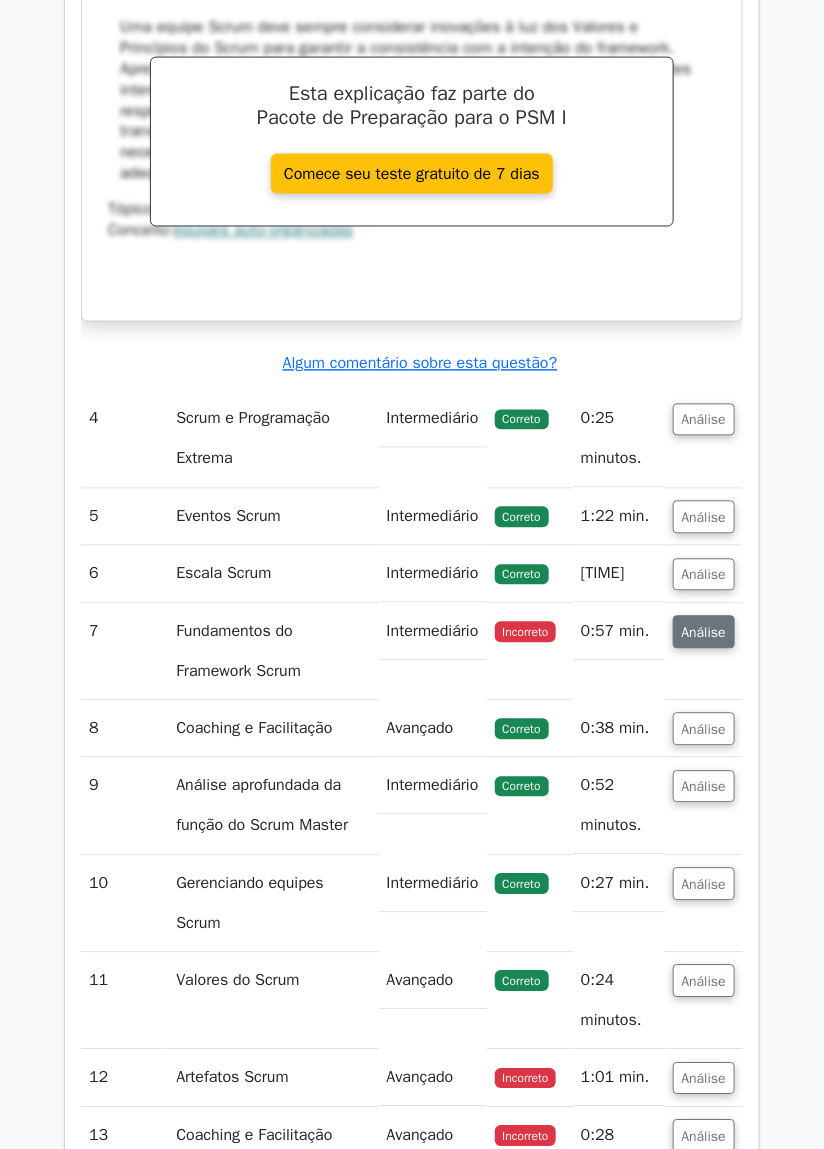 click on "Análise" at bounding box center (704, 633) 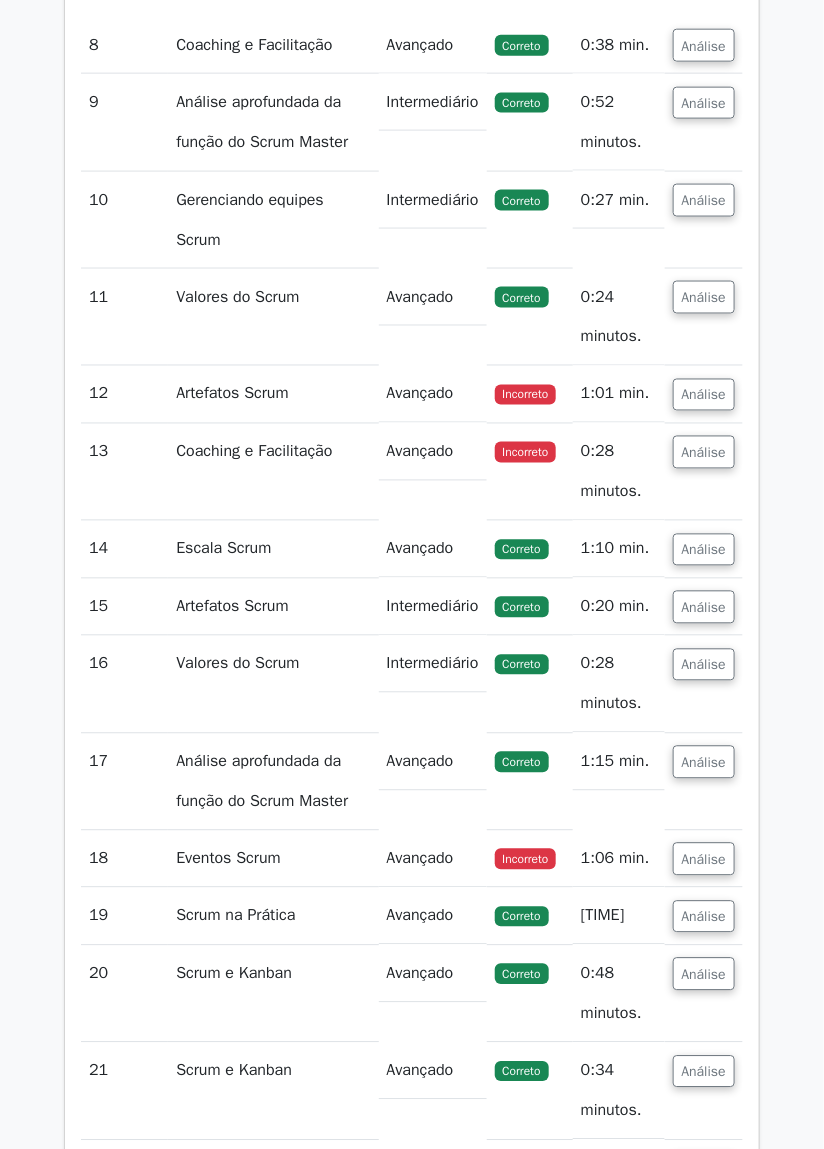 scroll, scrollTop: 5822, scrollLeft: 0, axis: vertical 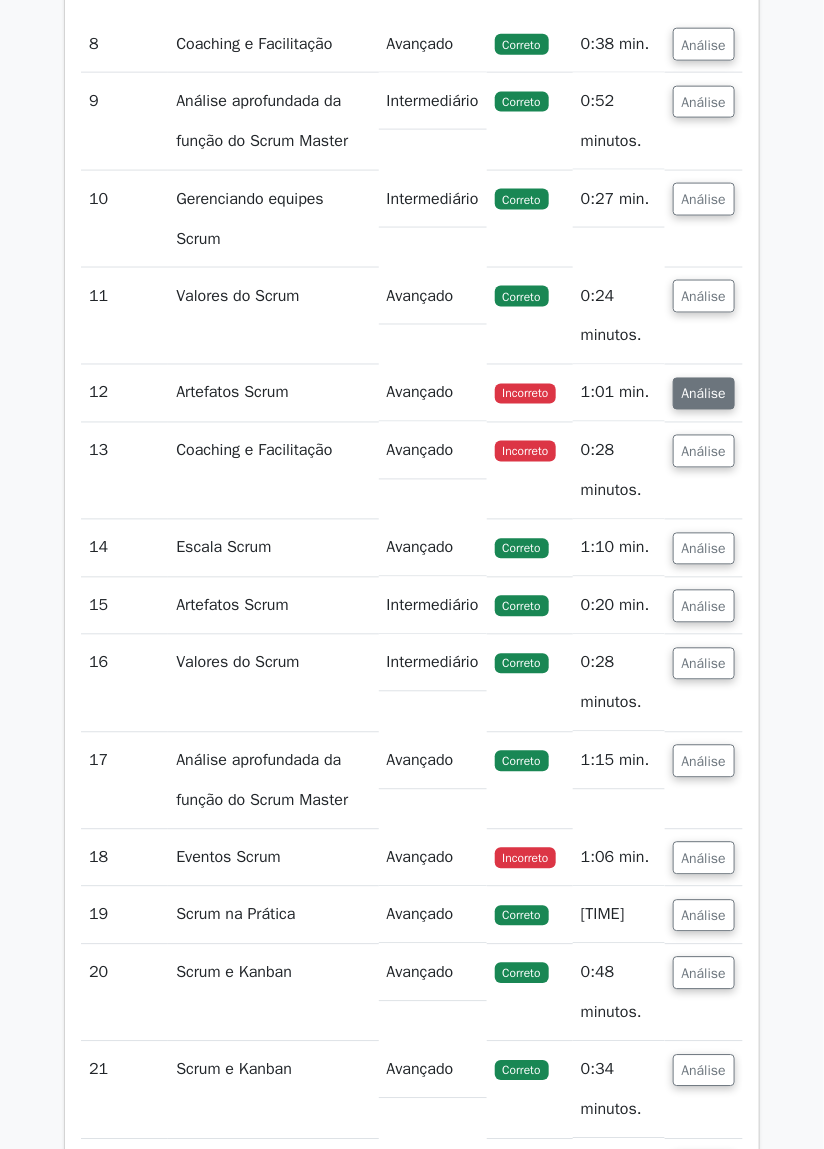 click on "Análise" at bounding box center [704, 394] 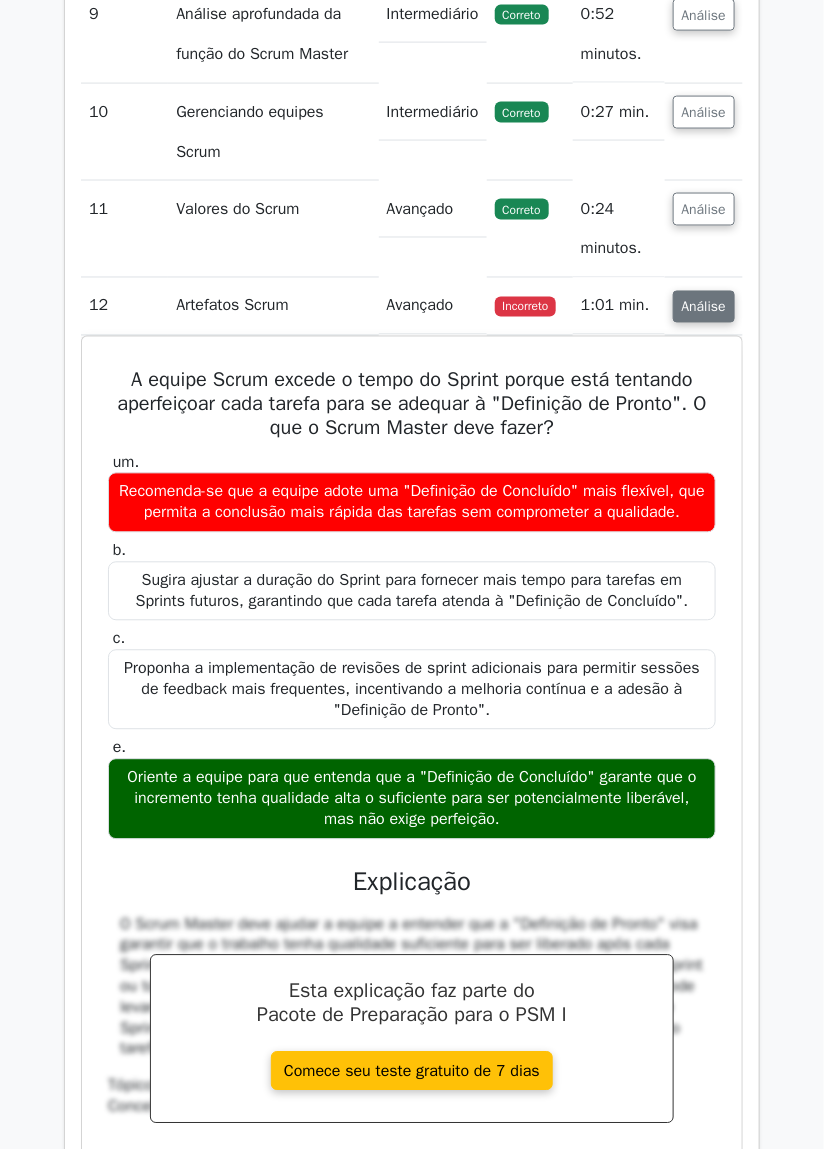 scroll, scrollTop: 5911, scrollLeft: 0, axis: vertical 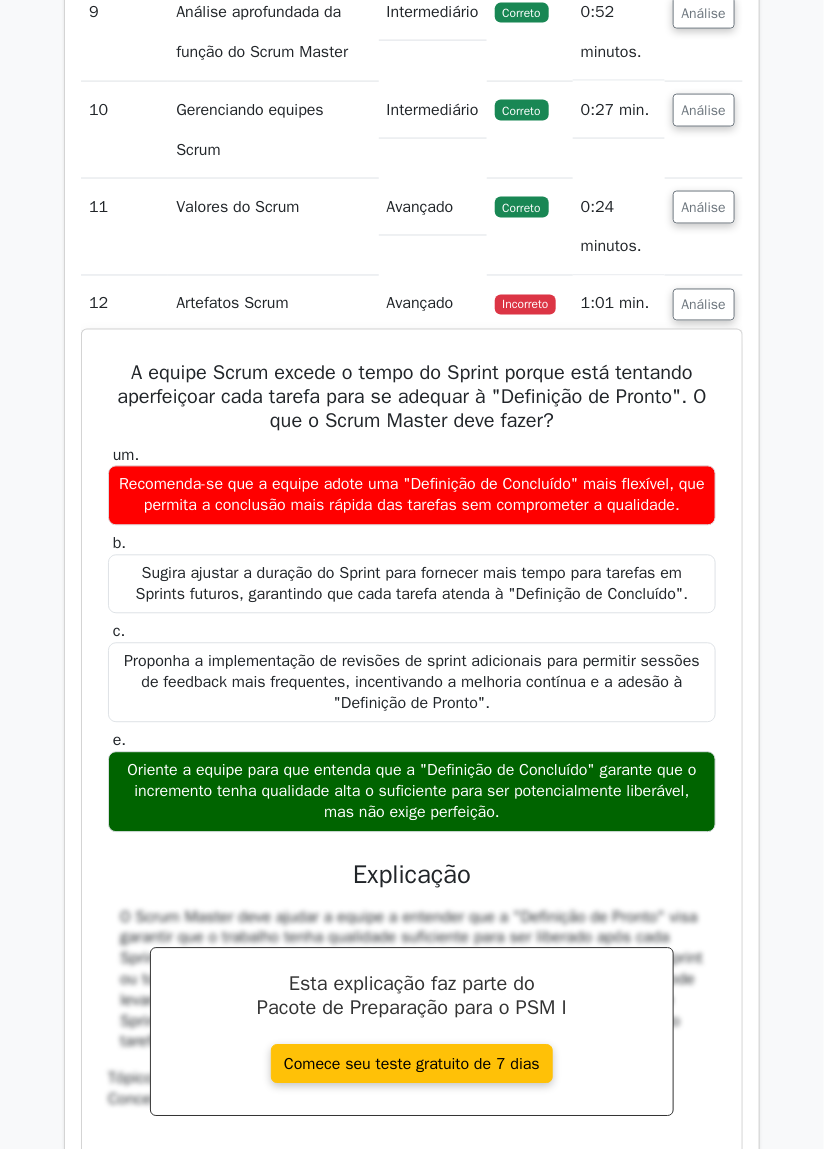 click on "A equipe Scrum excede o tempo do Sprint porque está tentando aperfeiçoar cada tarefa para se adequar à "Definição de Pronto". O que o [SCRUM MASTER] deve fazer?" at bounding box center (412, 398) 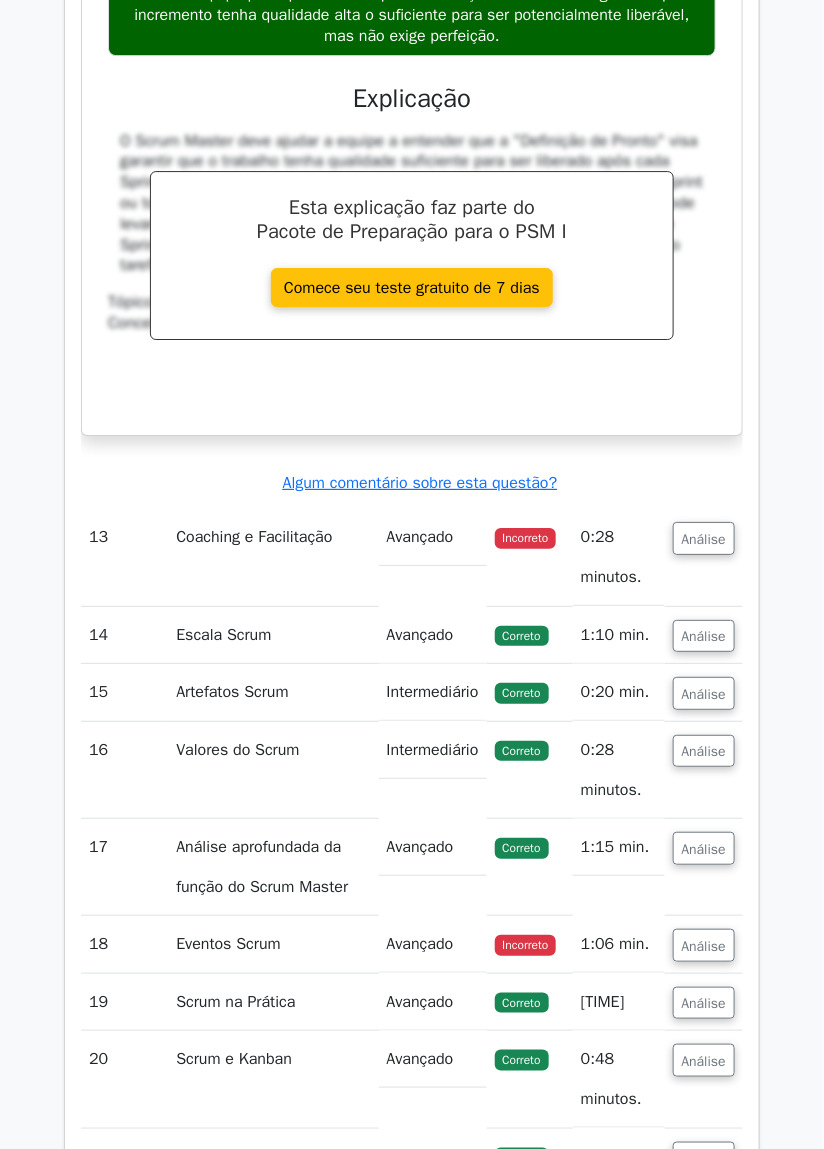 scroll, scrollTop: 6697, scrollLeft: 0, axis: vertical 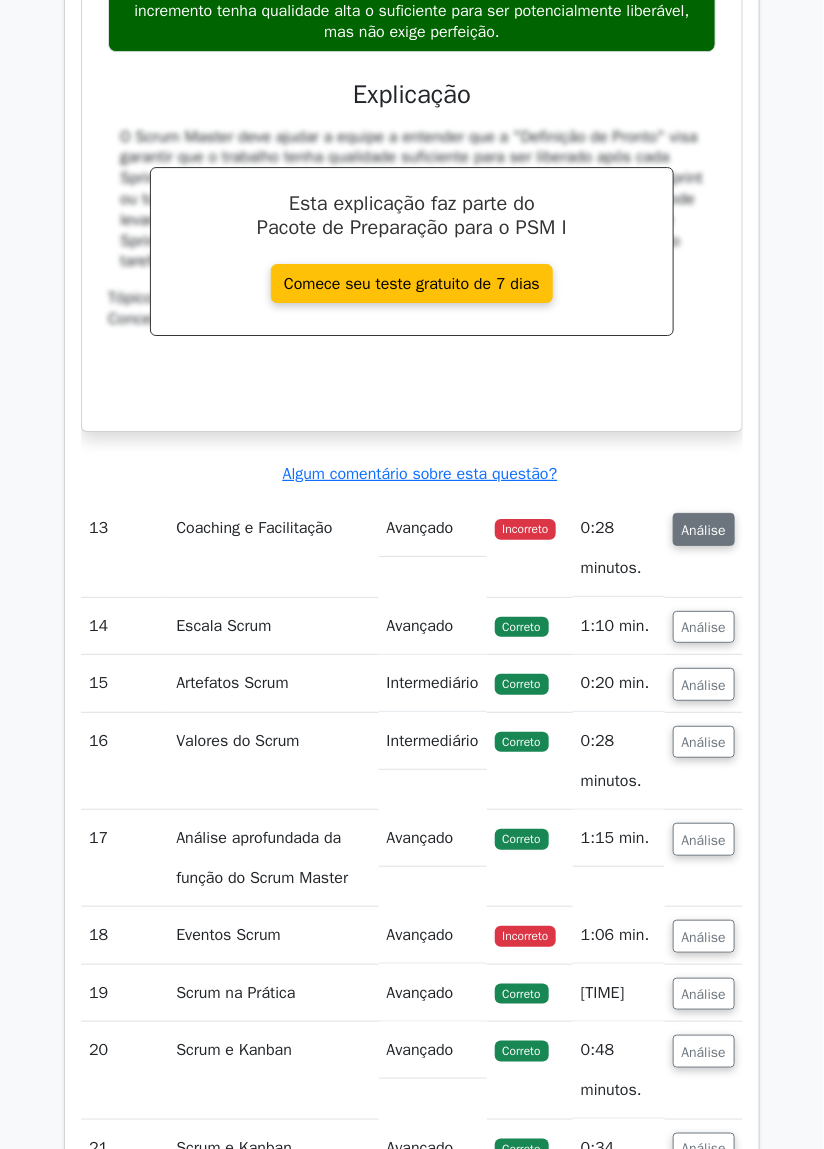 click on "Análise" at bounding box center [704, 529] 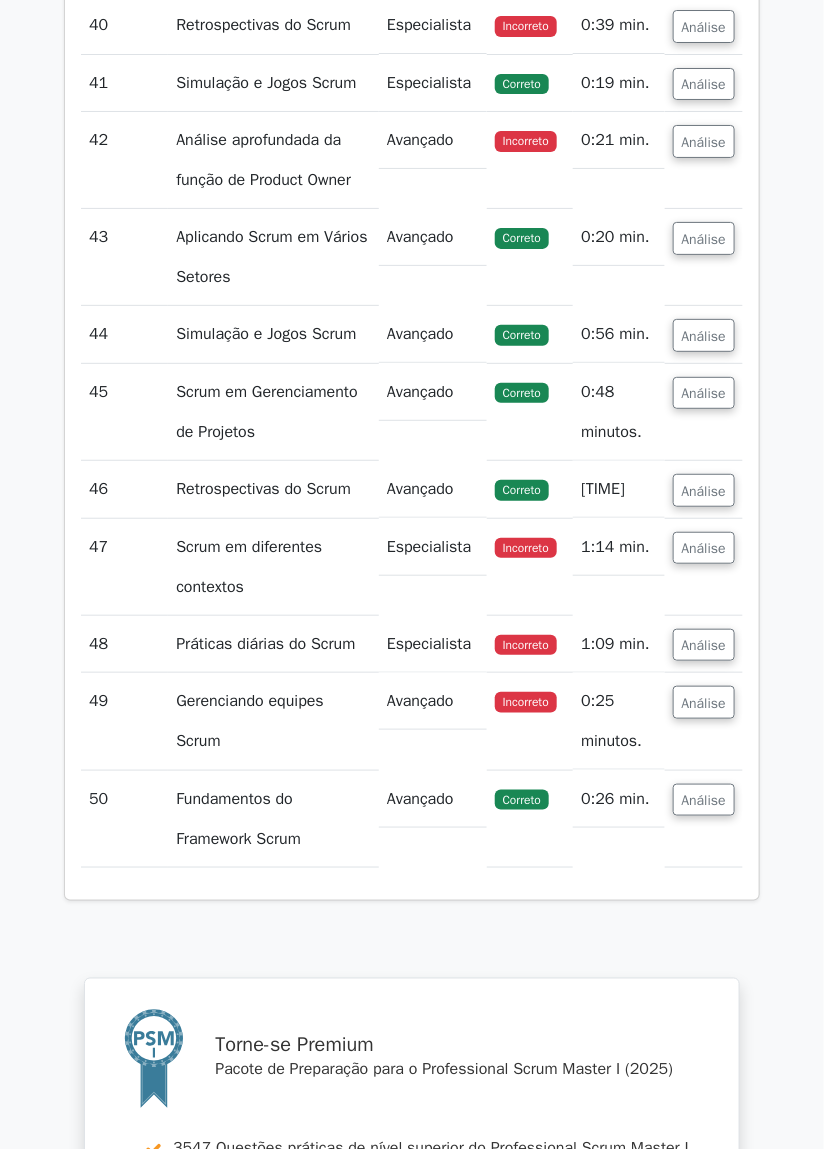 scroll, scrollTop: 10472, scrollLeft: 0, axis: vertical 